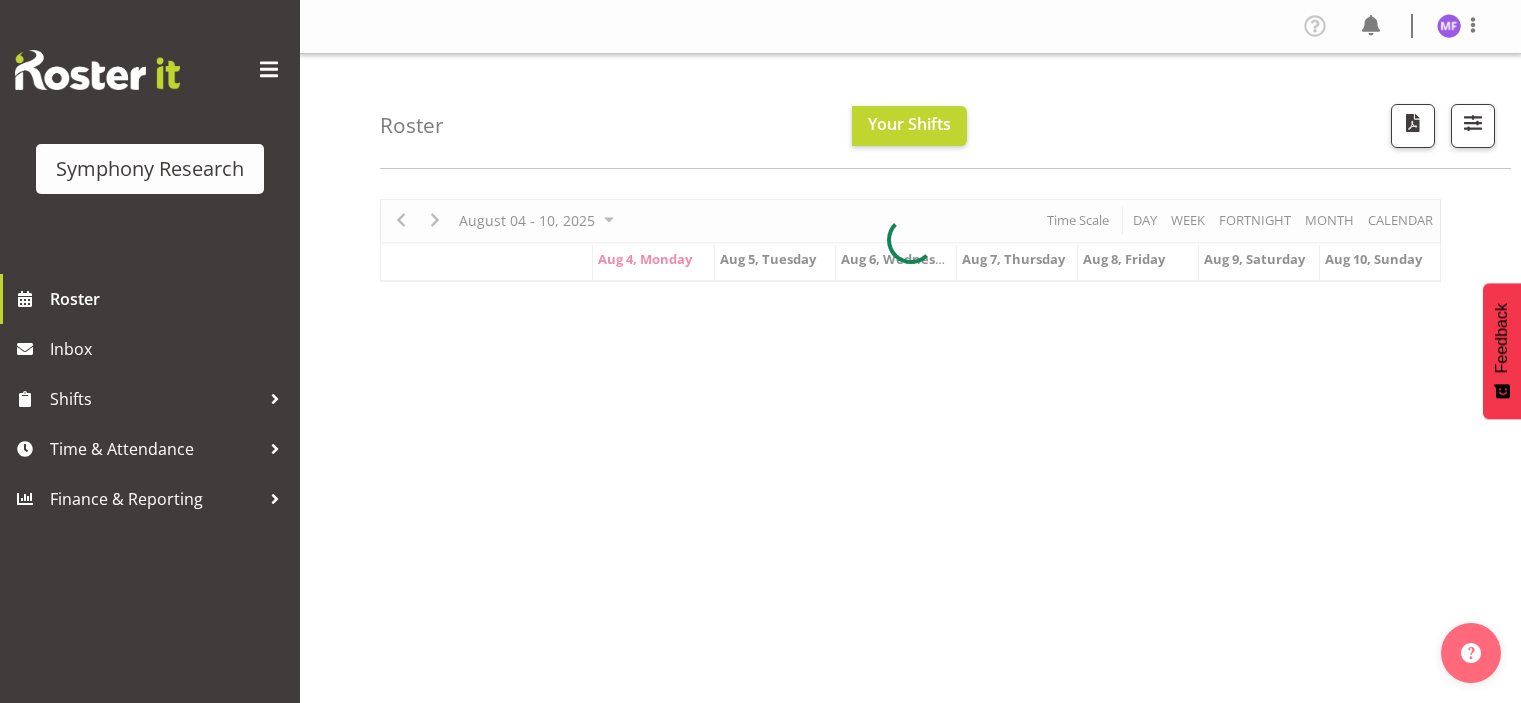 scroll, scrollTop: 0, scrollLeft: 0, axis: both 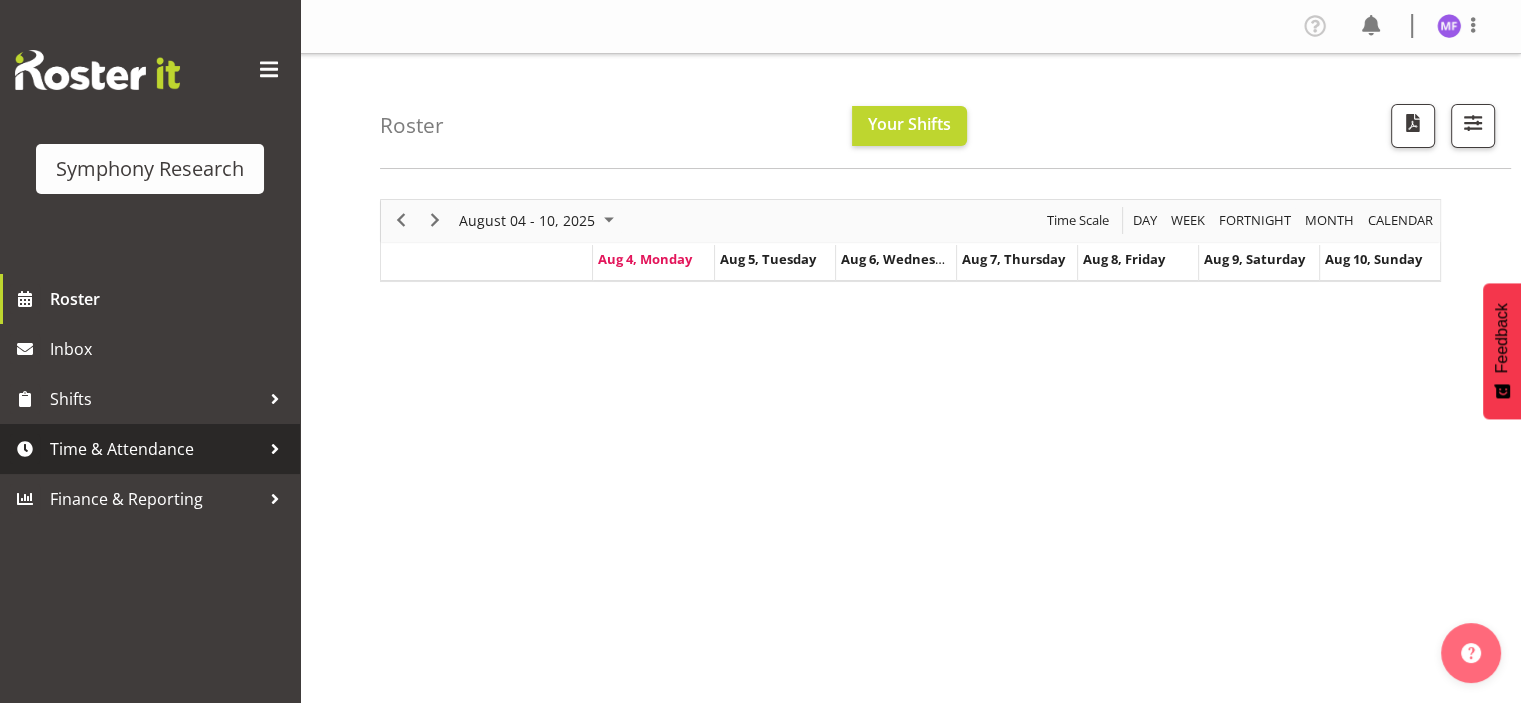 click on "Time & Attendance" at bounding box center (155, 449) 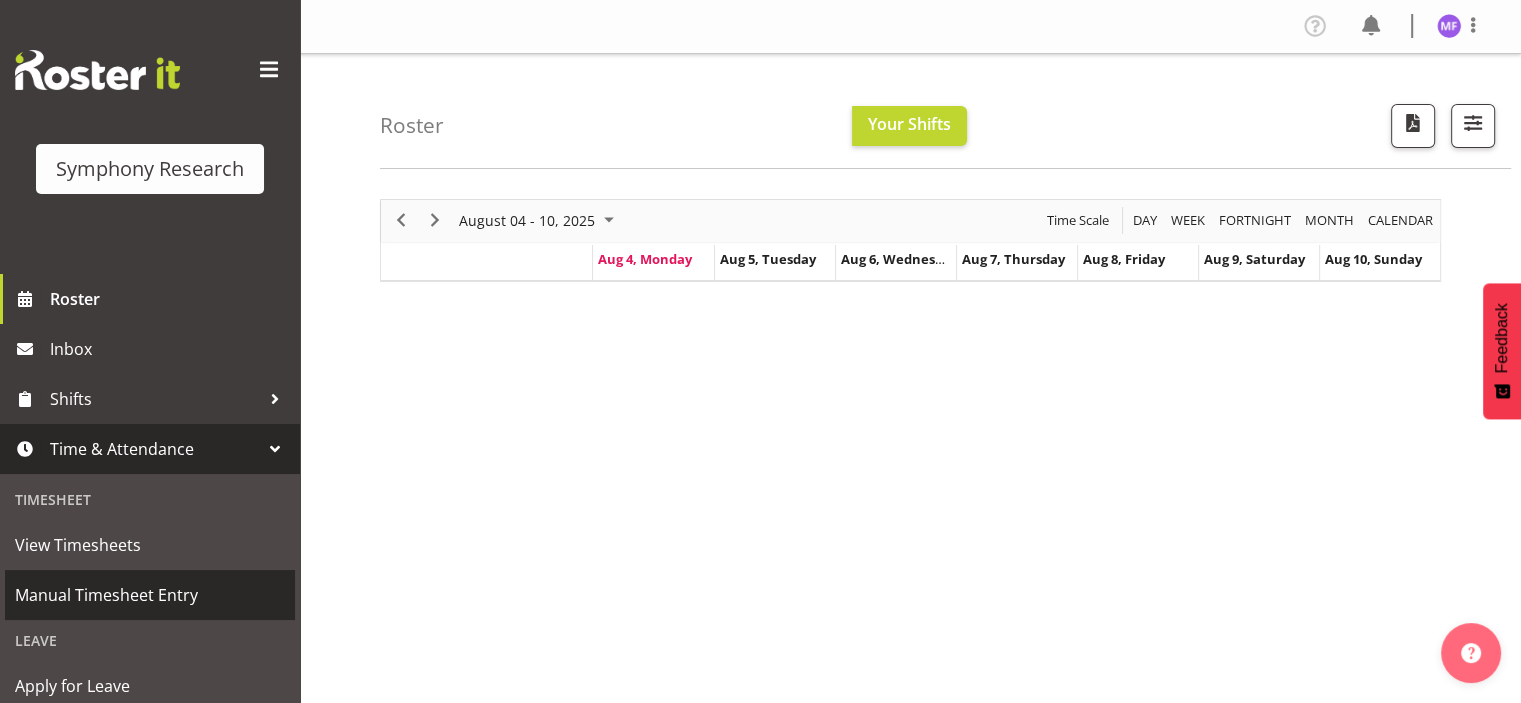 click on "Manual Timesheet Entry" at bounding box center [150, 595] 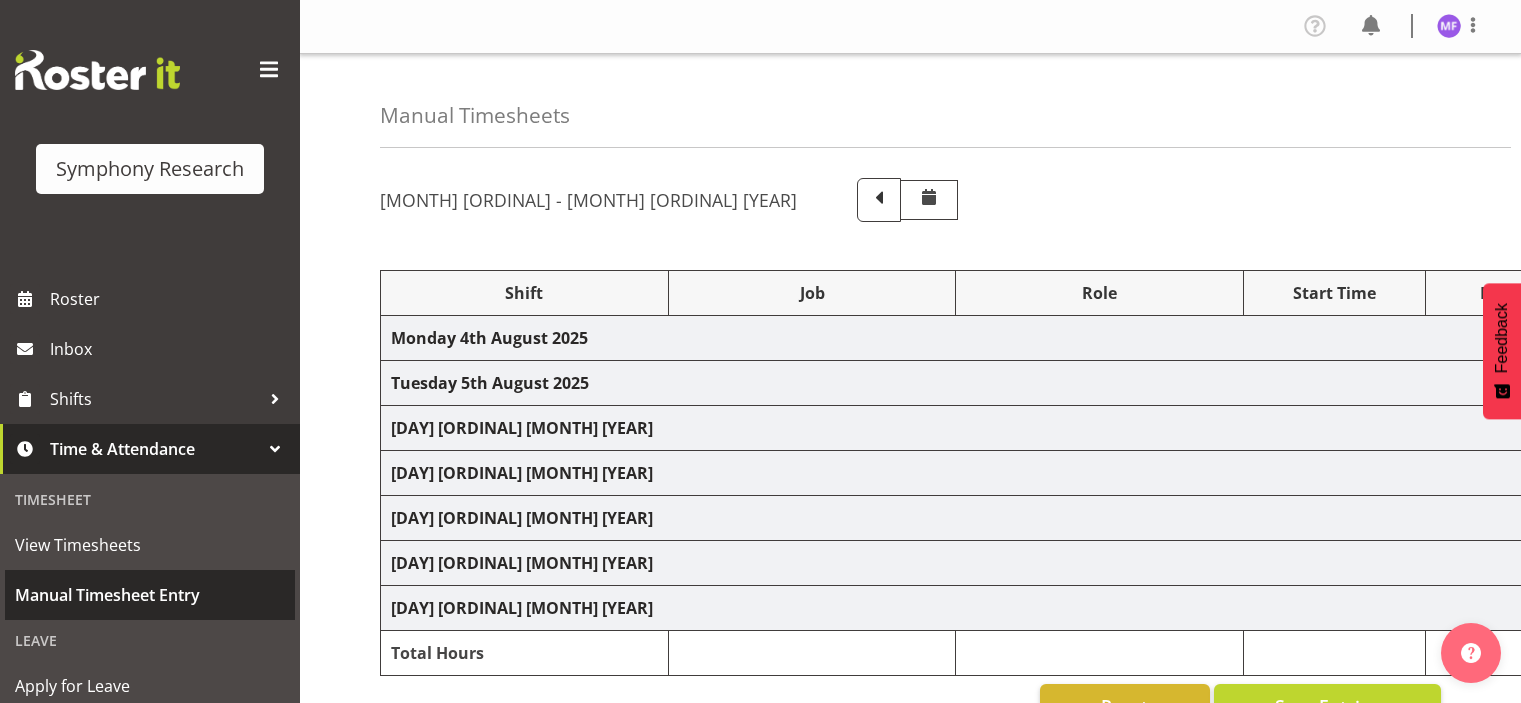 scroll, scrollTop: 0, scrollLeft: 0, axis: both 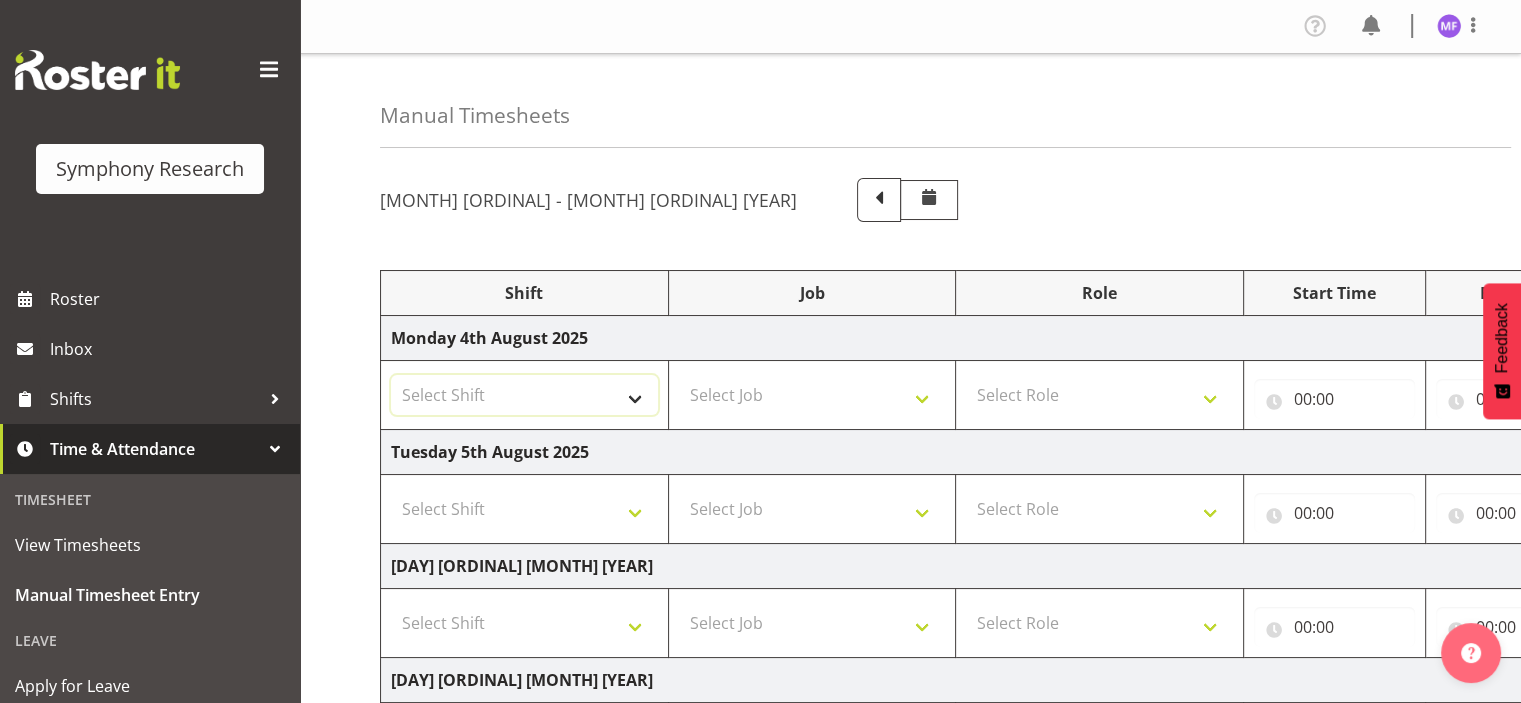 click on "Select Shift  !!Weekend Residential    (Roster IT Shift Label) *Business  9/10am ~ 4:30pm *Business Supervisor *Evening Residential Shift 5-9pm *RP Track  C *RP Track C Weekend *RP Weekly/Monthly Tracks *Supervisor Call Centre *Supervisor Evening *Supervisors & Call Centre Weekend RAMBO Weekend Rambo Test WP Aust briefing/training World Poll Aust Late 9p~10:30p World Poll Aust Wkend World Poll NZ  Weekends World Poll NZ Pilot World Poll NZ Wave 2 Pilot World Poll Pilot Aust 9:00~10:30pm" at bounding box center (524, 395) 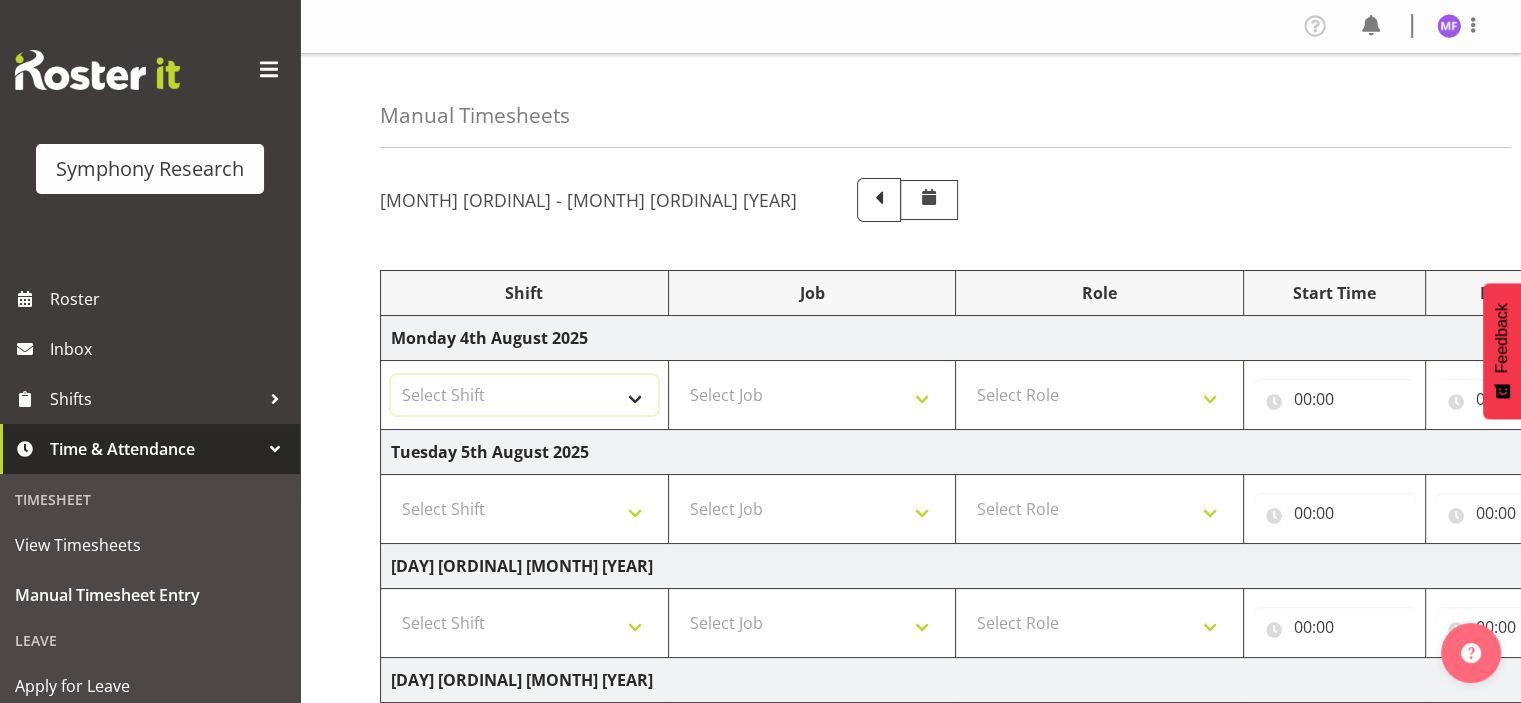 select on "2690" 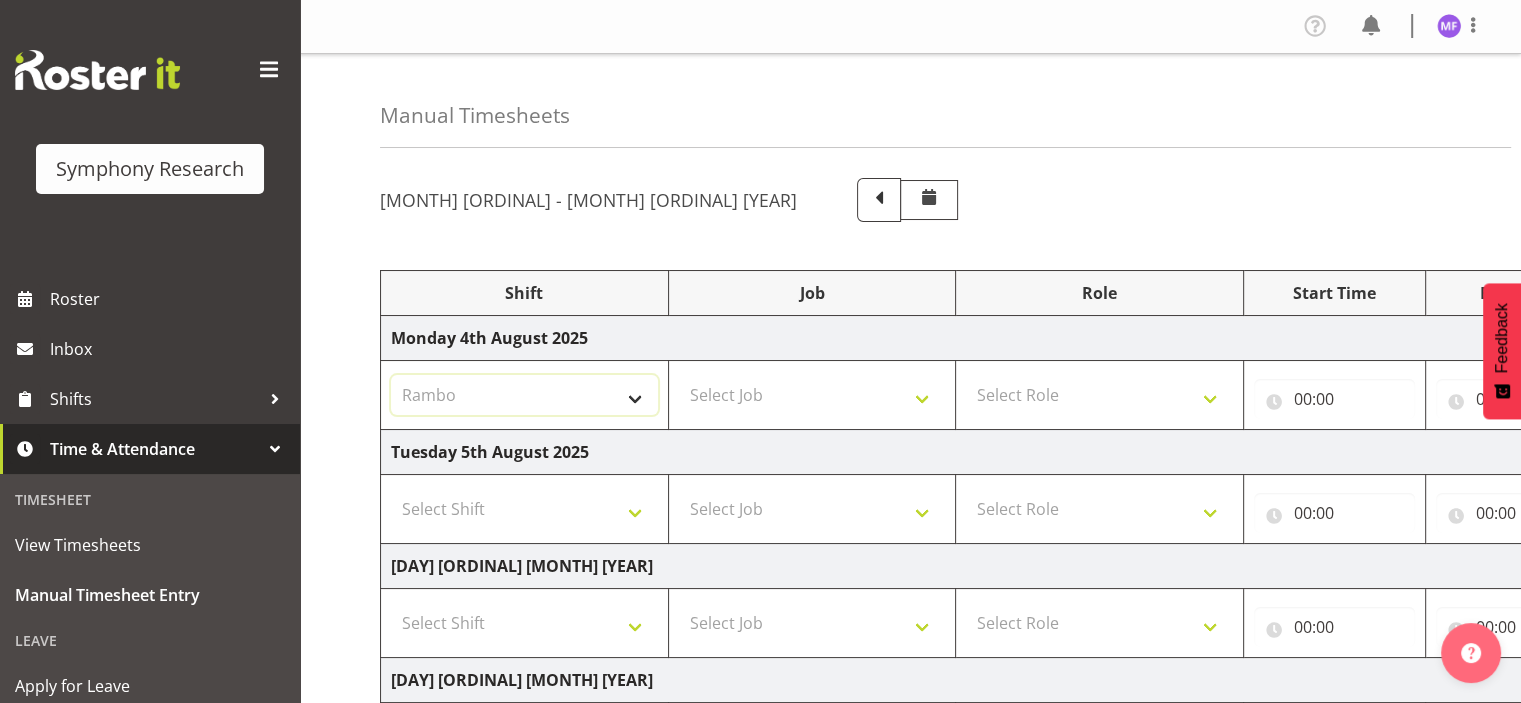 click on "Select Shift  !!Weekend Residential    (Roster IT Shift Label) *Business  9/10am ~ 4:30pm *Business Supervisor *Evening Residential Shift 5-9pm *RP Track  C *RP Track C Weekend *RP Weekly/Monthly Tracks *Supervisor Call Centre *Supervisor Evening *Supervisors & Call Centre Weekend RAMBO Weekend Rambo Test WP Aust briefing/training World Poll Aust Late 9p~10:30p World Poll Aust Wkend World Poll NZ  Weekends World Poll NZ Pilot World Poll NZ Wave 2 Pilot World Poll Pilot Aust 9:00~10:30pm" at bounding box center [524, 395] 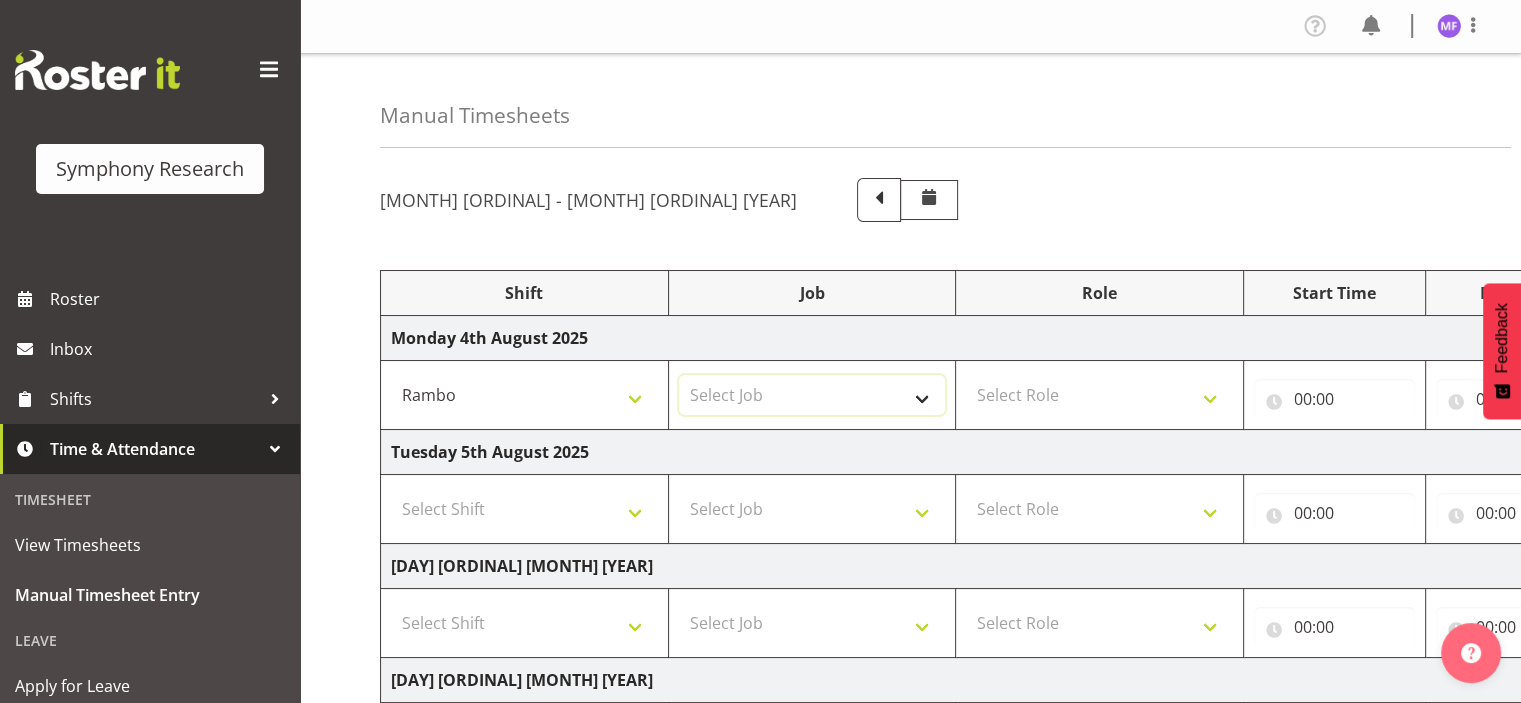 click on "Select Job  550060 IF Admin 553491 World Poll Australia Wave 2 Pretest 2025 553493 World Poll New Zealand Wave 2 Pretest 2025 553500 BFM Jul - Sep 2025 553502 FMG August 2024 990000 General 990821 Goldrush 2024 990846 Toka Tu Ake 2025 990855 FENZ 990878 CMI Q3 2025 990883 Alarms 990888 Rambo Aug 2025 999996 Training 999997 Recruitment & Training 999999 DT" at bounding box center [812, 395] 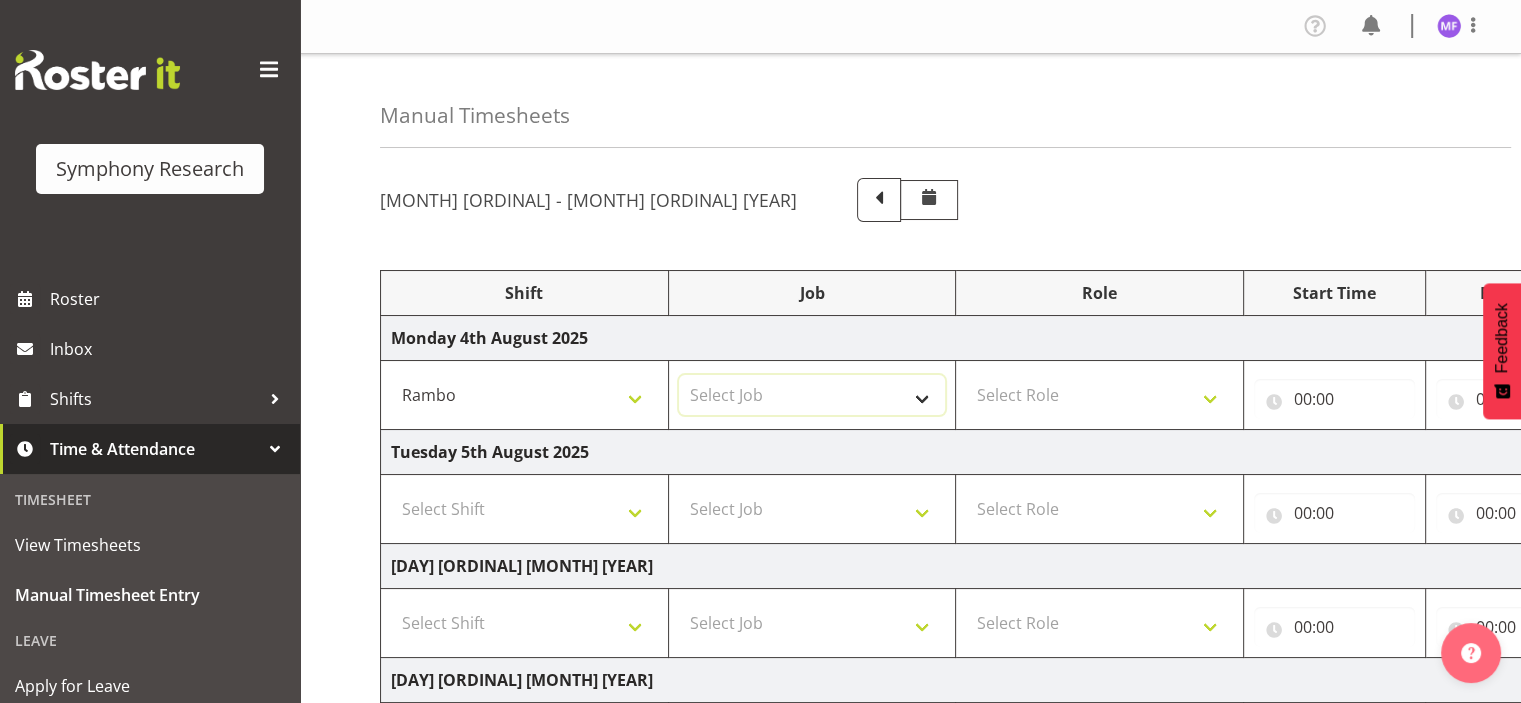 select on "10461" 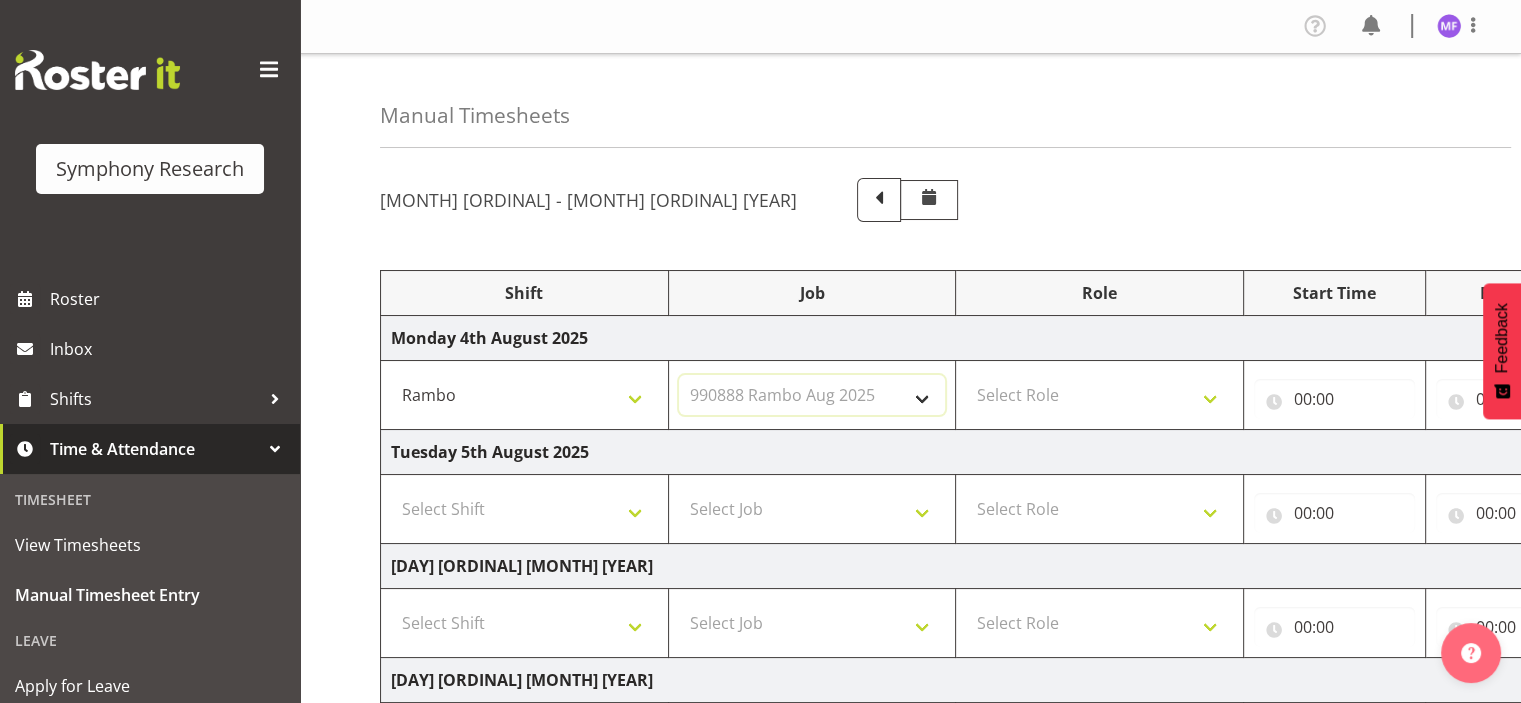 click on "Select Job  550060 IF Admin 553491 World Poll Australia Wave 2 Pretest 2025 553493 World Poll New Zealand Wave 2 Pretest 2025 553500 BFM Jul - Sep 2025 553502 FMG August 2024 990000 General 990821 Goldrush 2024 990846 Toka Tu Ake 2025 990855 FENZ 990878 CMI Q3 2025 990883 Alarms 990888 Rambo Aug 2025 999996 Training 999997 Recruitment & Training 999999 DT" at bounding box center (812, 395) 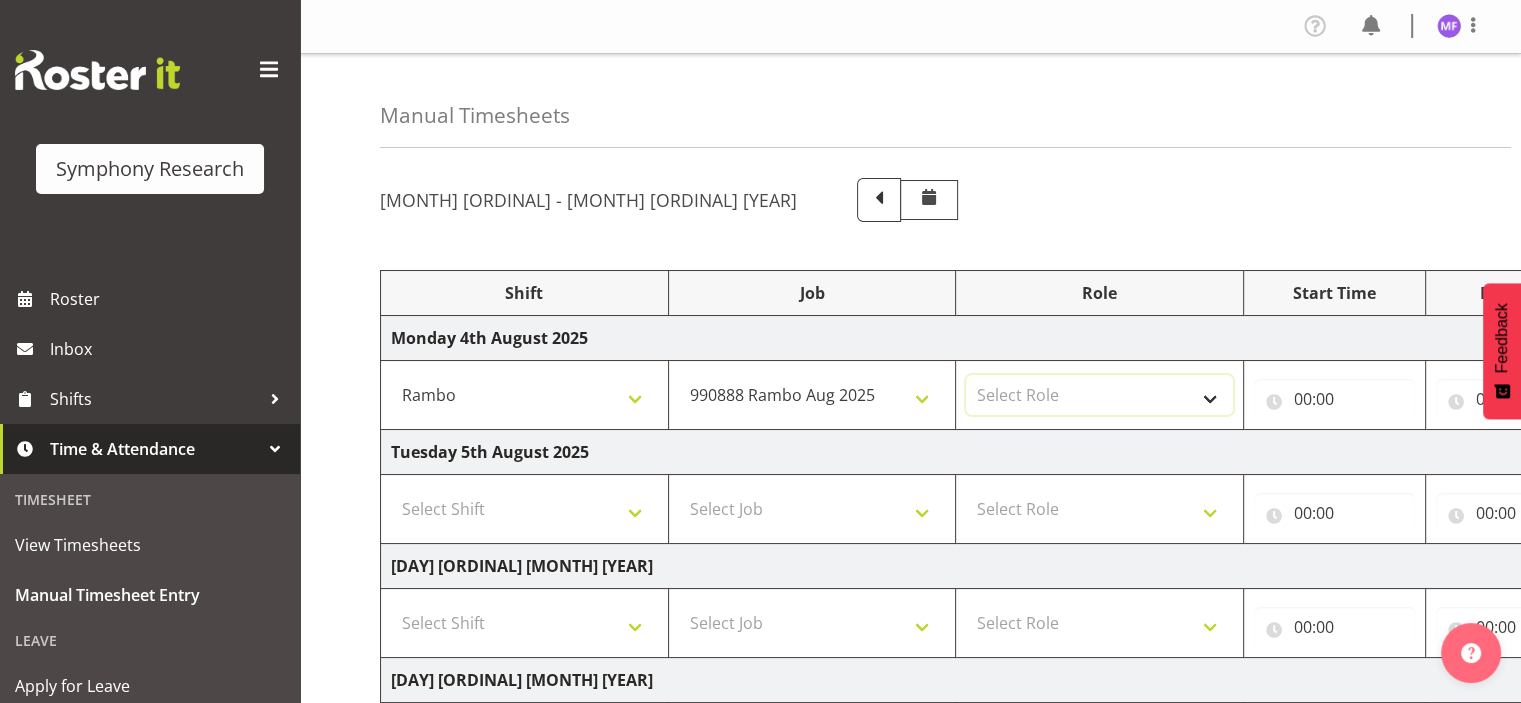 click on "Select Role  Briefing Interviewing" at bounding box center (1099, 395) 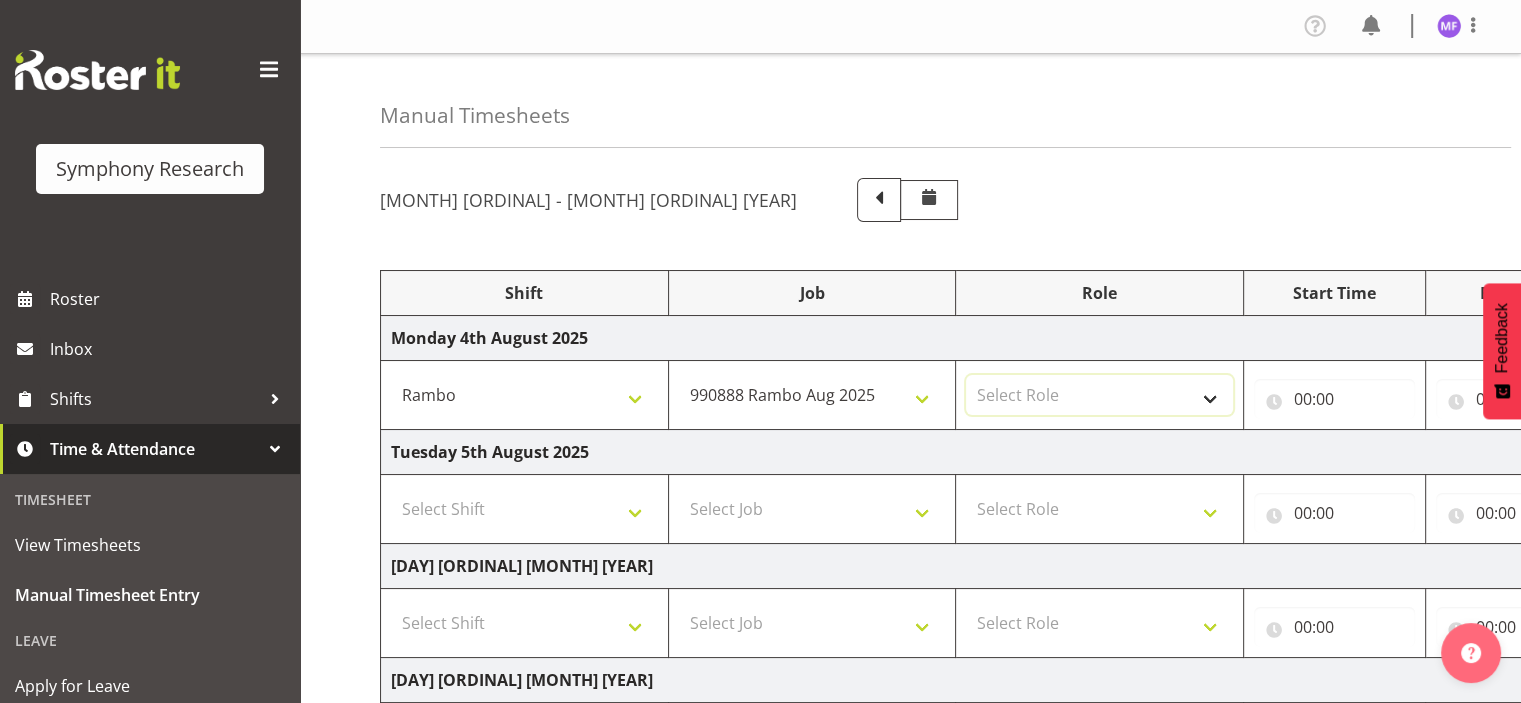 select on "47" 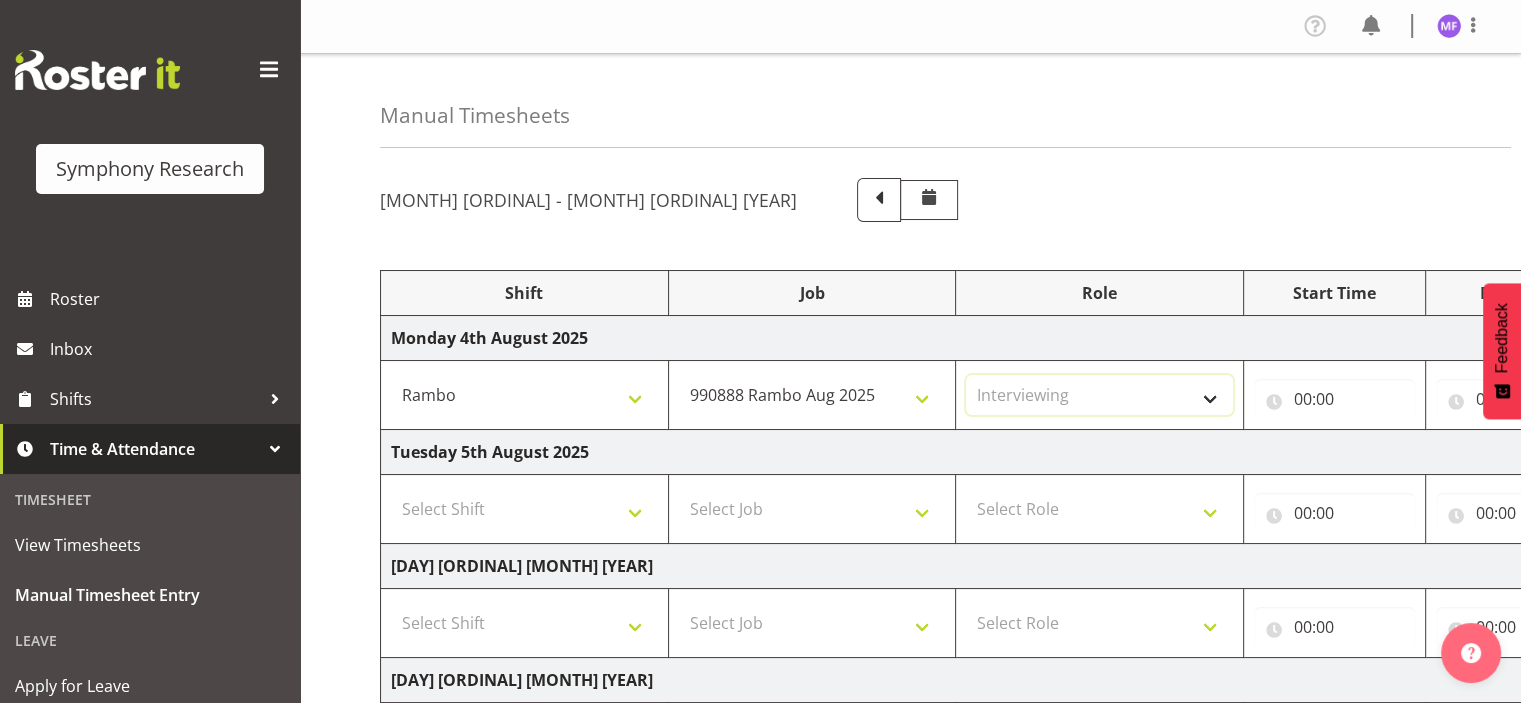 click on "Select Role  Briefing Interviewing" at bounding box center (1099, 395) 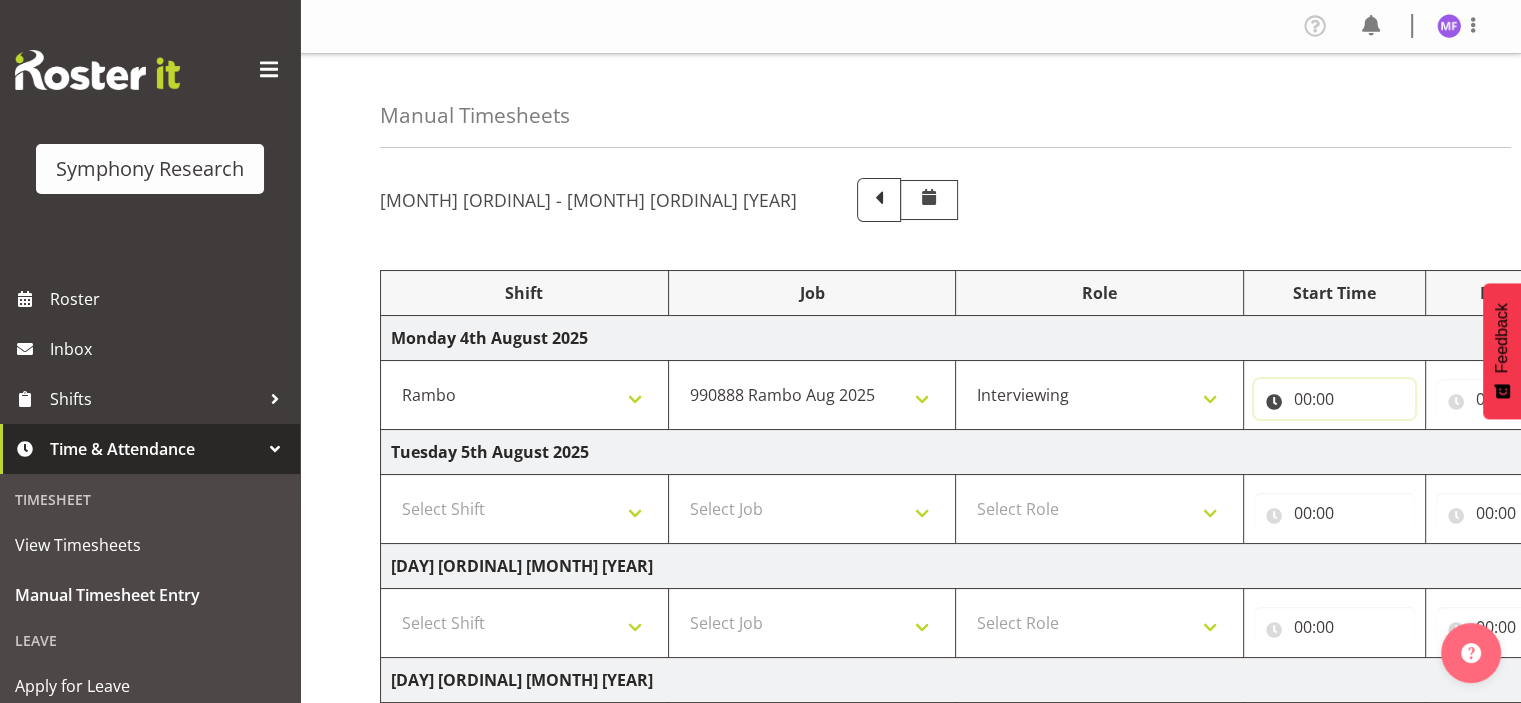 click on "00:00" at bounding box center [1334, 399] 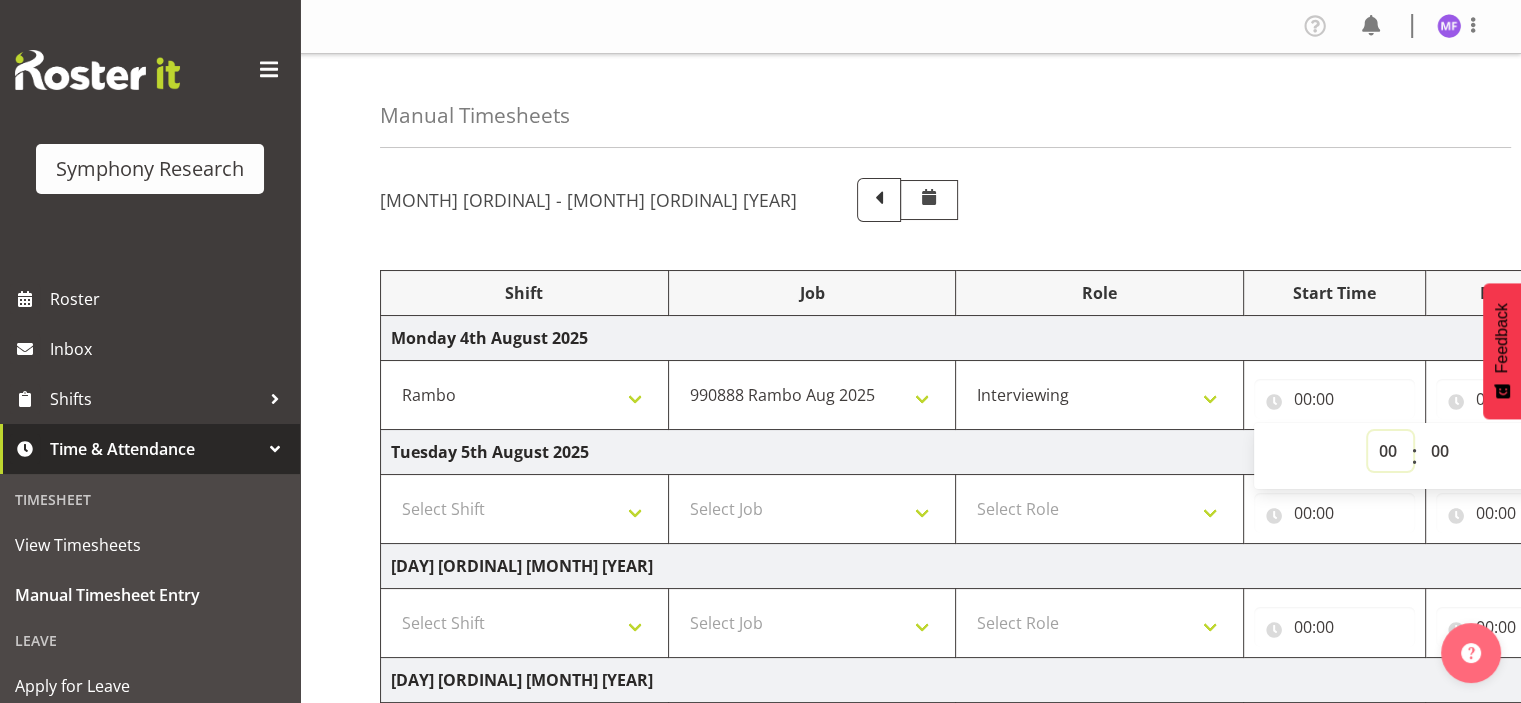 click on "00   01   02   03   04   05   06   07   08   09   10   11   12   13   14   15   16   17   18   19   20   21   22   23" at bounding box center (1390, 451) 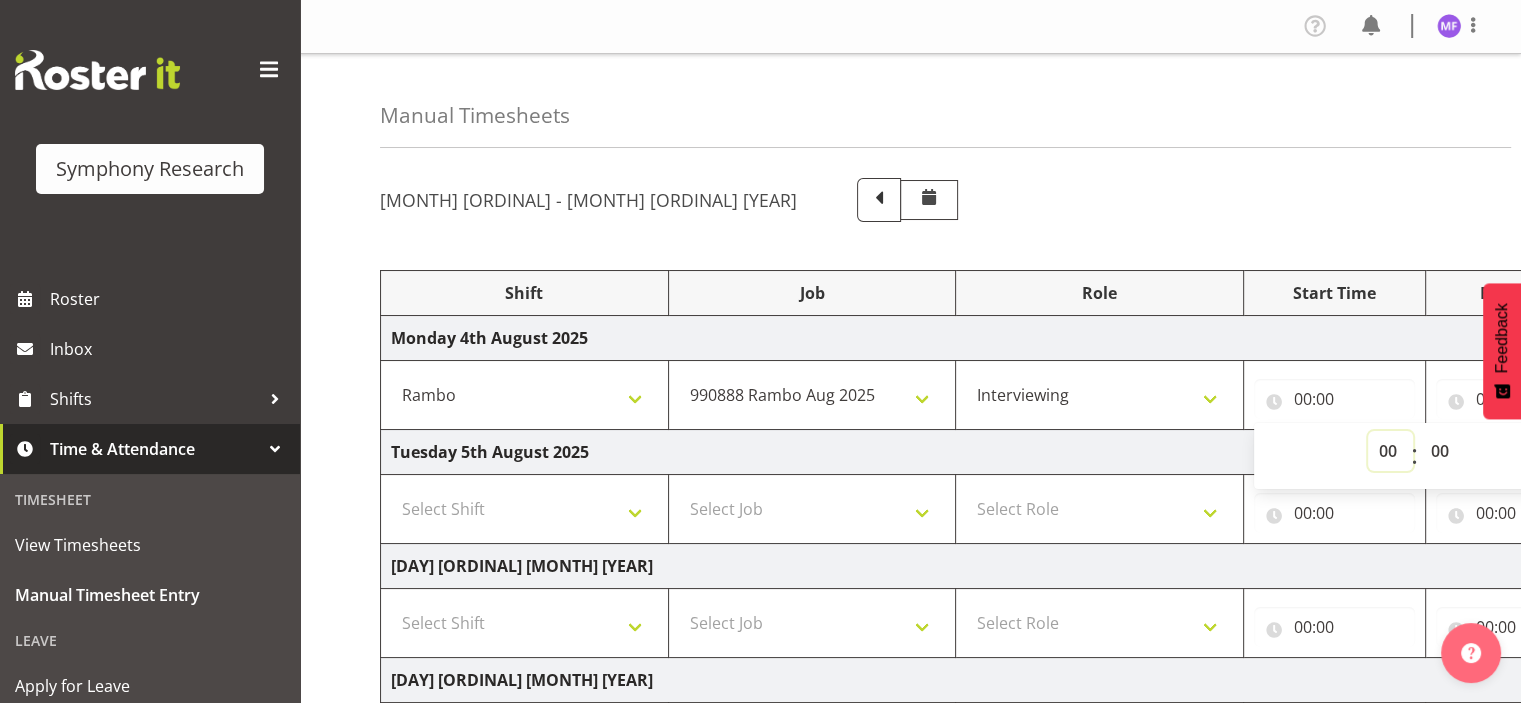 select on "17" 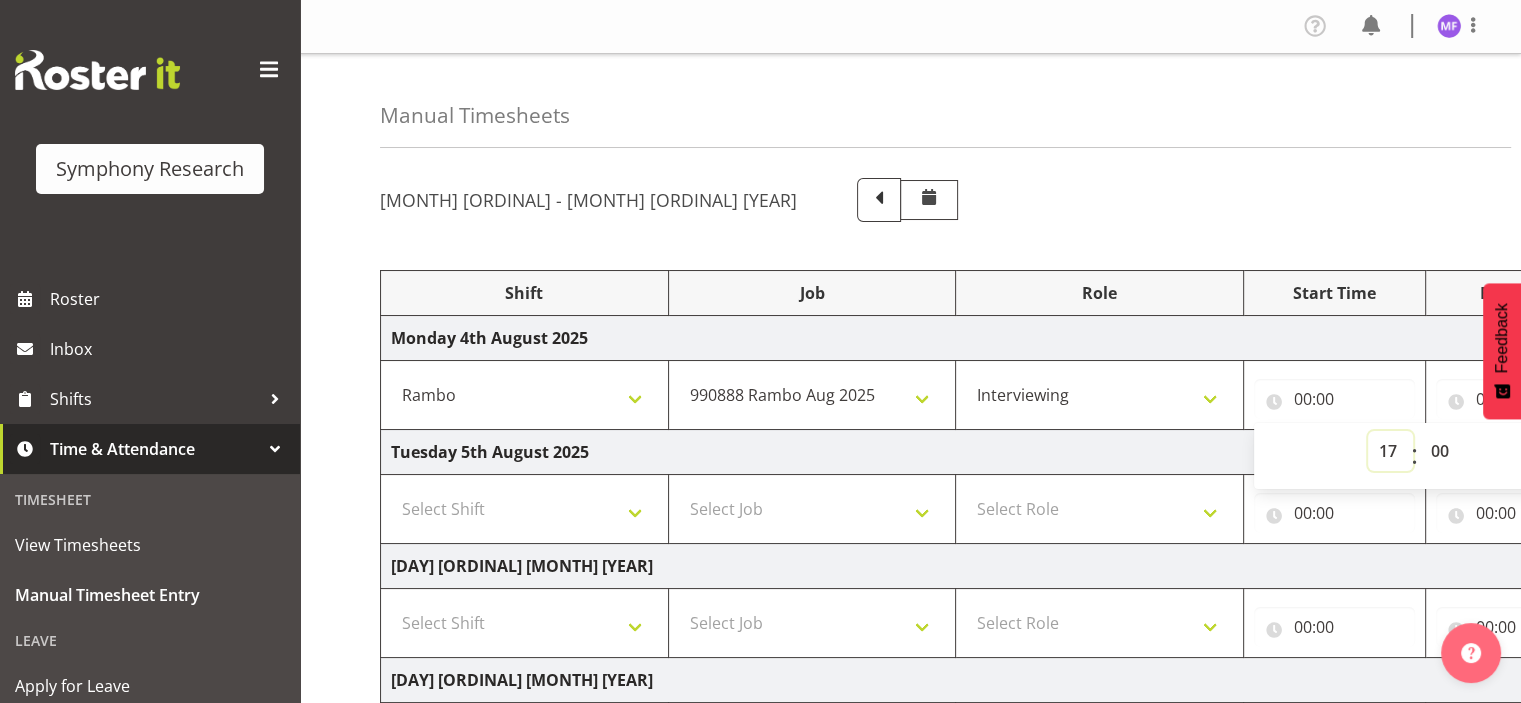 click on "00   01   02   03   04   05   06   07   08   09   10   11   12   13   14   15   16   17   18   19   20   21   22   23" at bounding box center [1390, 451] 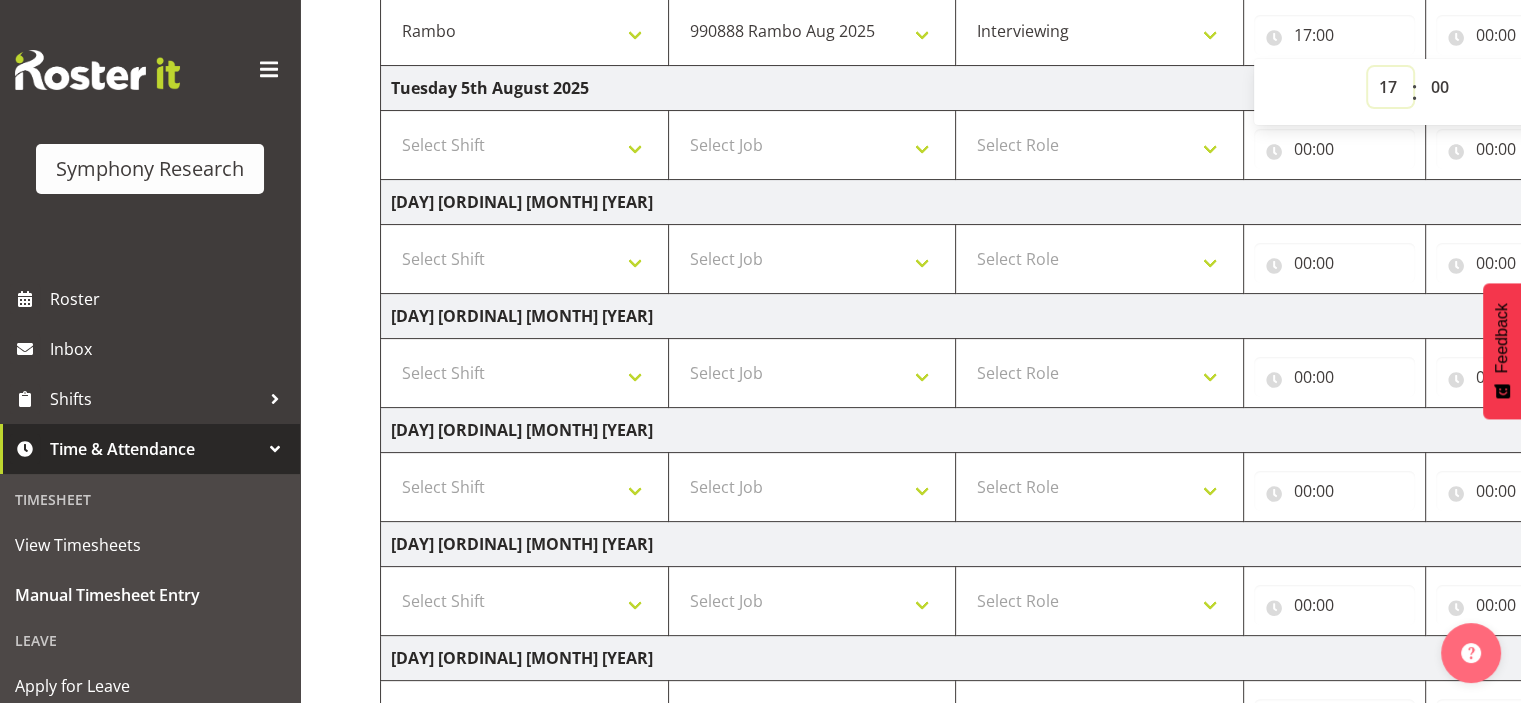scroll, scrollTop: 534, scrollLeft: 0, axis: vertical 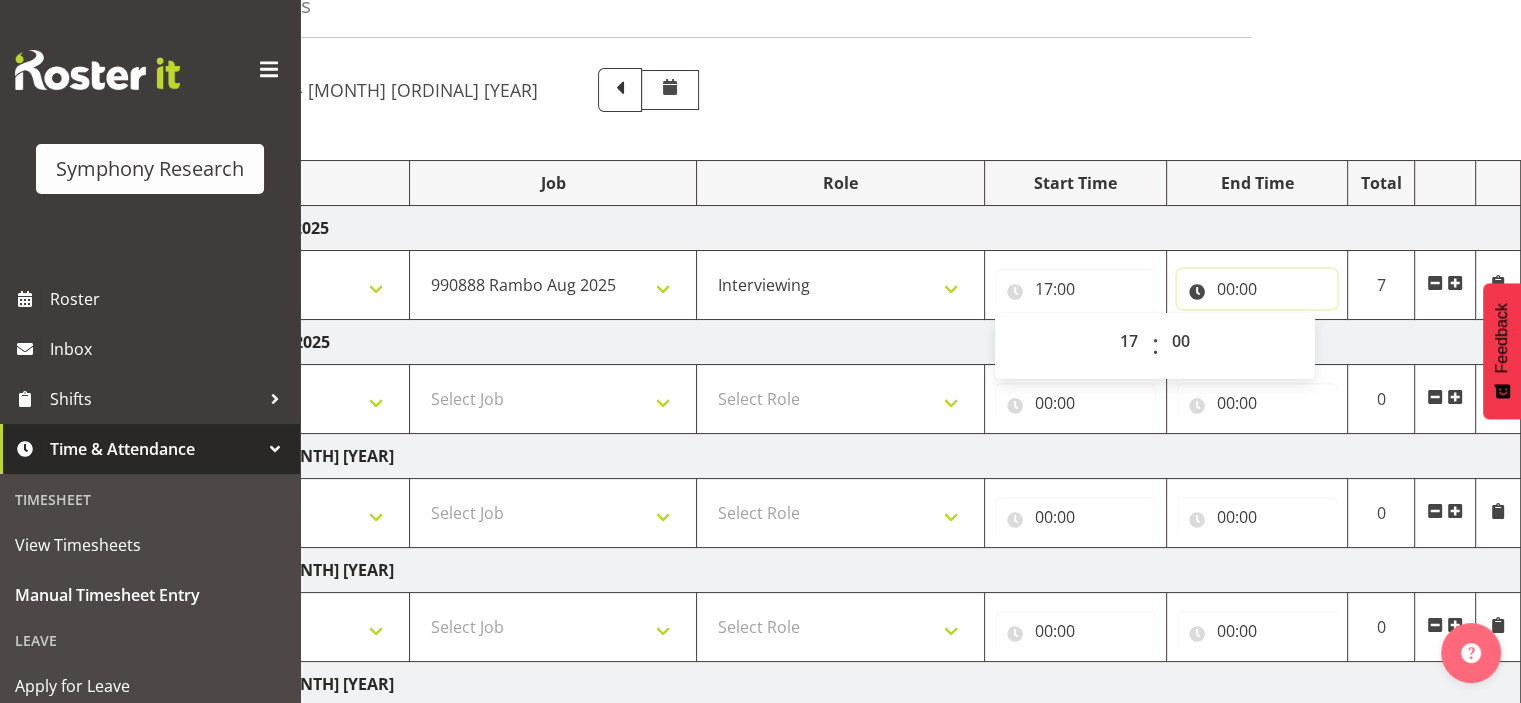 click on "00:00" at bounding box center (1257, 289) 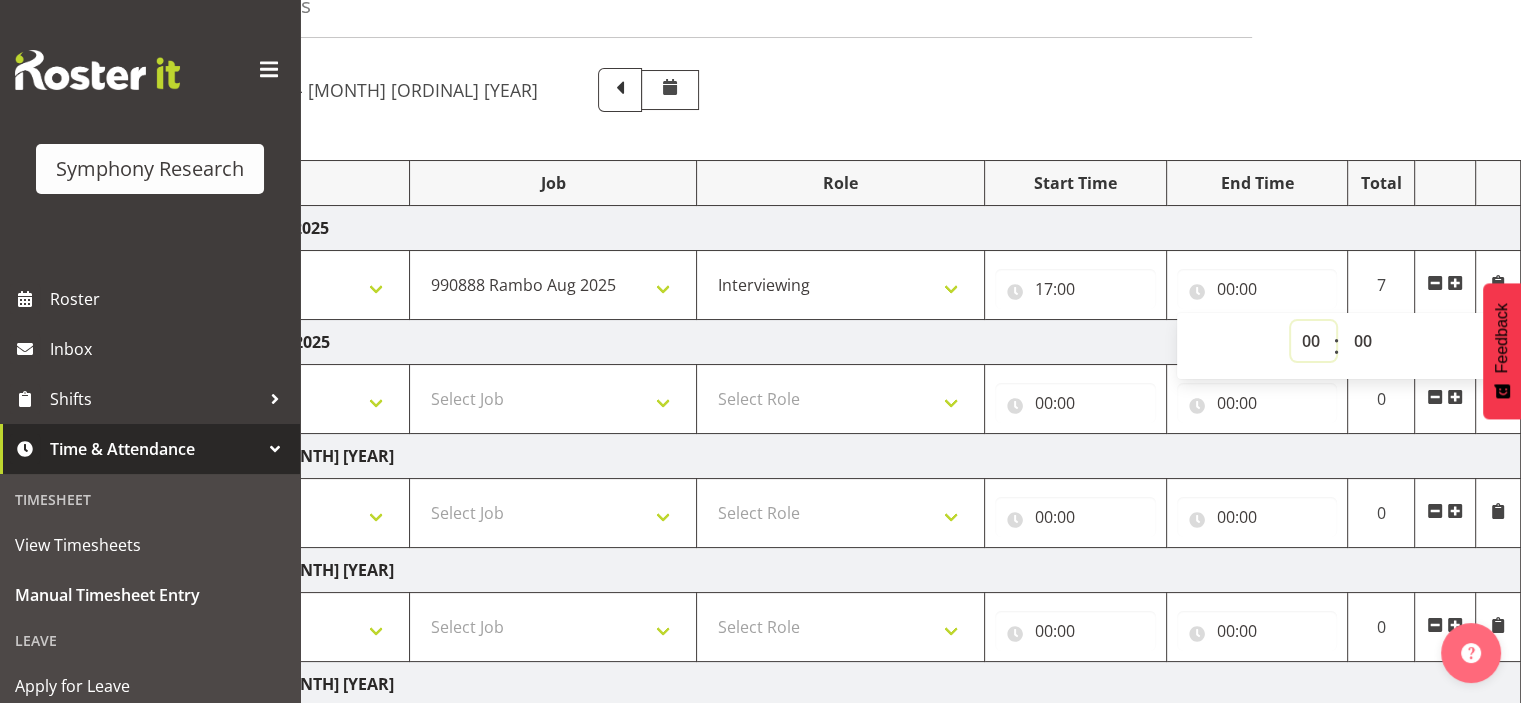 click on "00   01   02   03   04   05   06   07   08   09   10   11   12   13   14   15   16   17   18   19   20   21   22   23" at bounding box center [1313, 341] 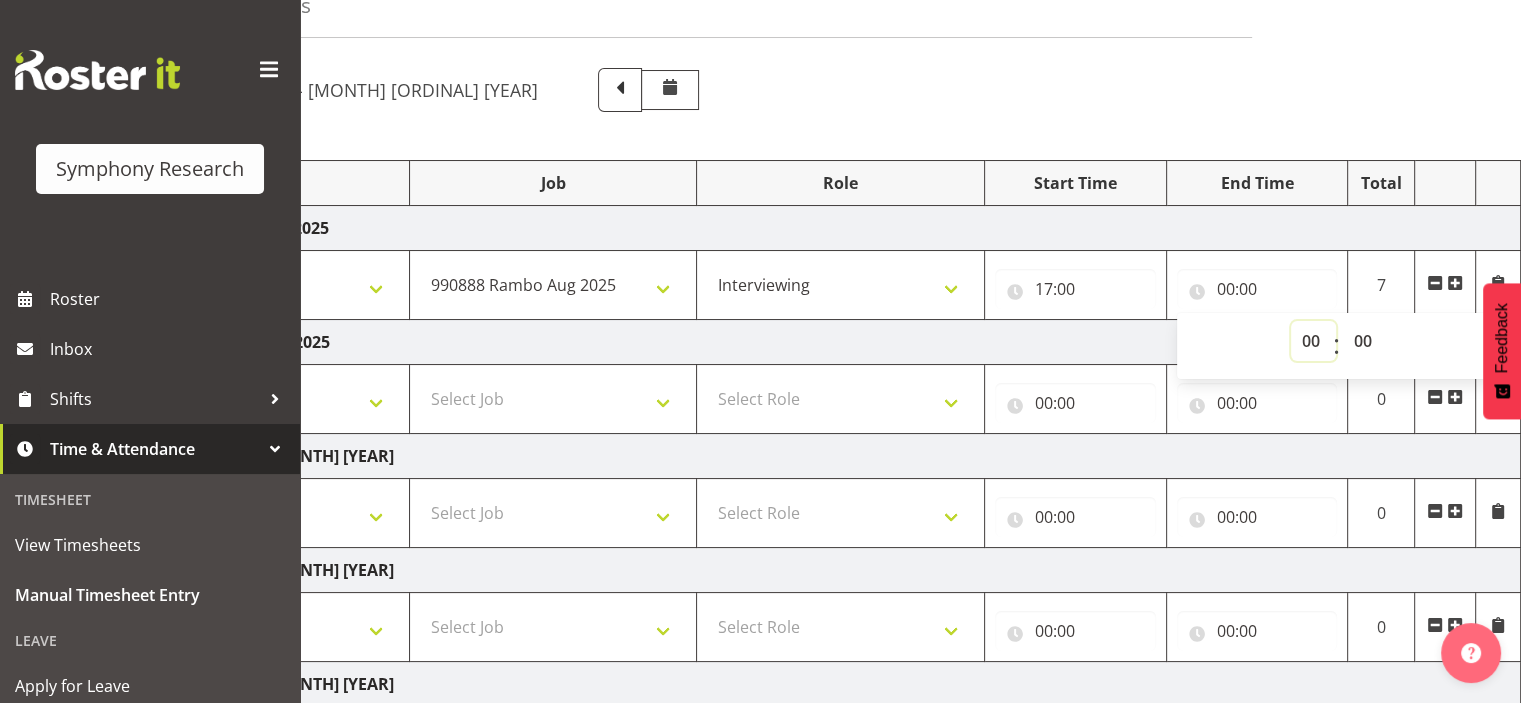 select on "19" 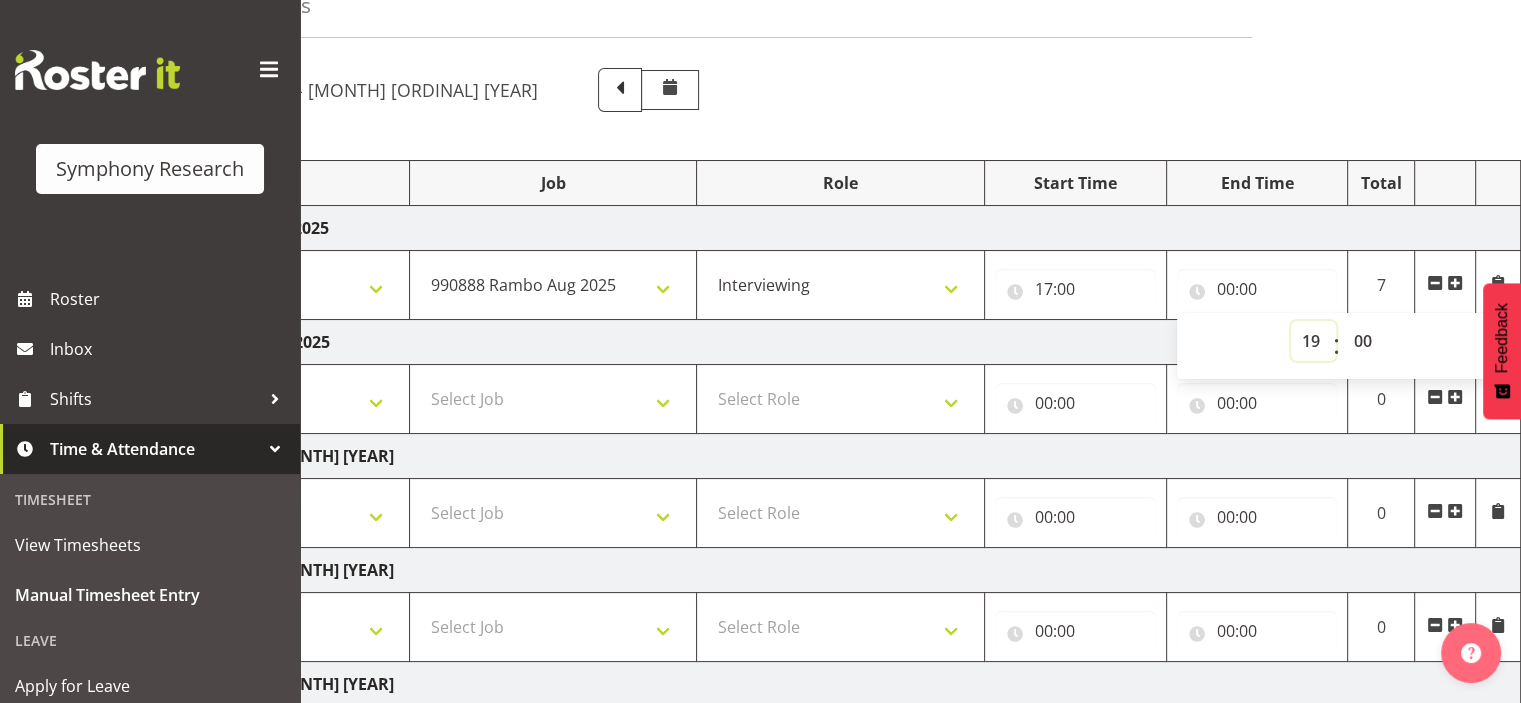 click on "00   01   02   03   04   05   06   07   08   09   10   11   12   13   14   15   16   17   18   19   20   21   22   23" at bounding box center [1313, 341] 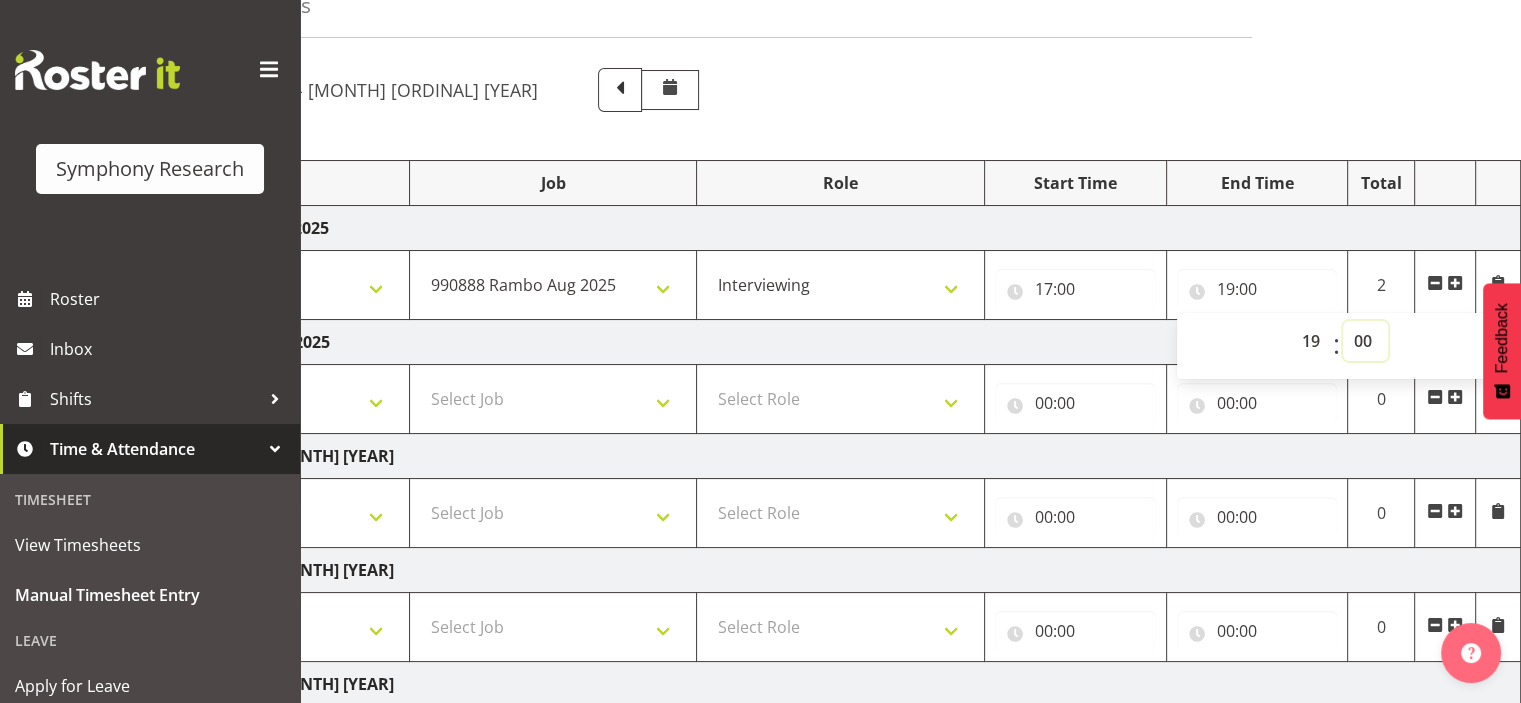 click on "00   01   02   03   04   05   06   07   08   09   10   11   12   13   14   15   16   17   18   19   20   21   22   23   24   25   26   27   28   29   30   31   32   33   34   35   36   37   38   39   40   41   42   43   44   45   46   47   48   49   50   51   52   53   54   55   56   57   58   59" at bounding box center [1365, 341] 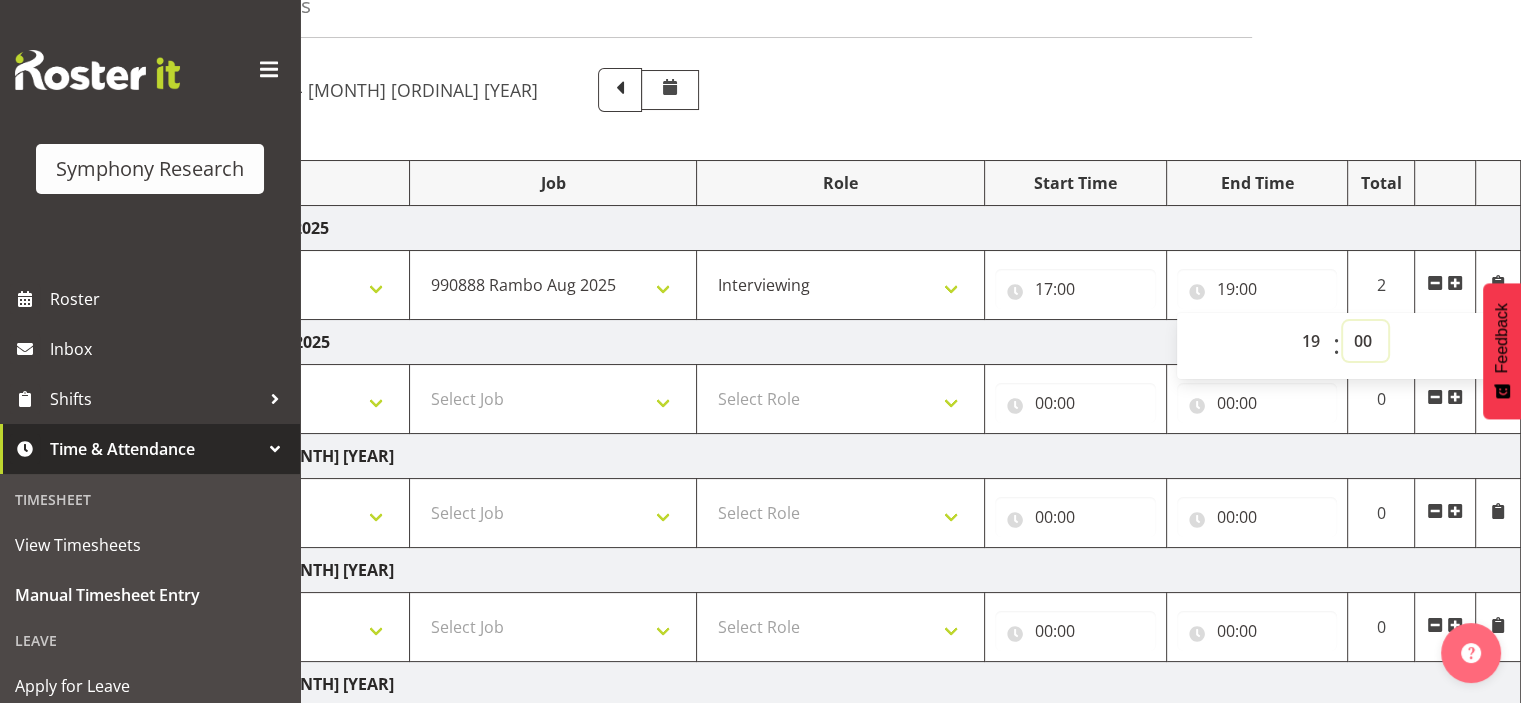 select on "30" 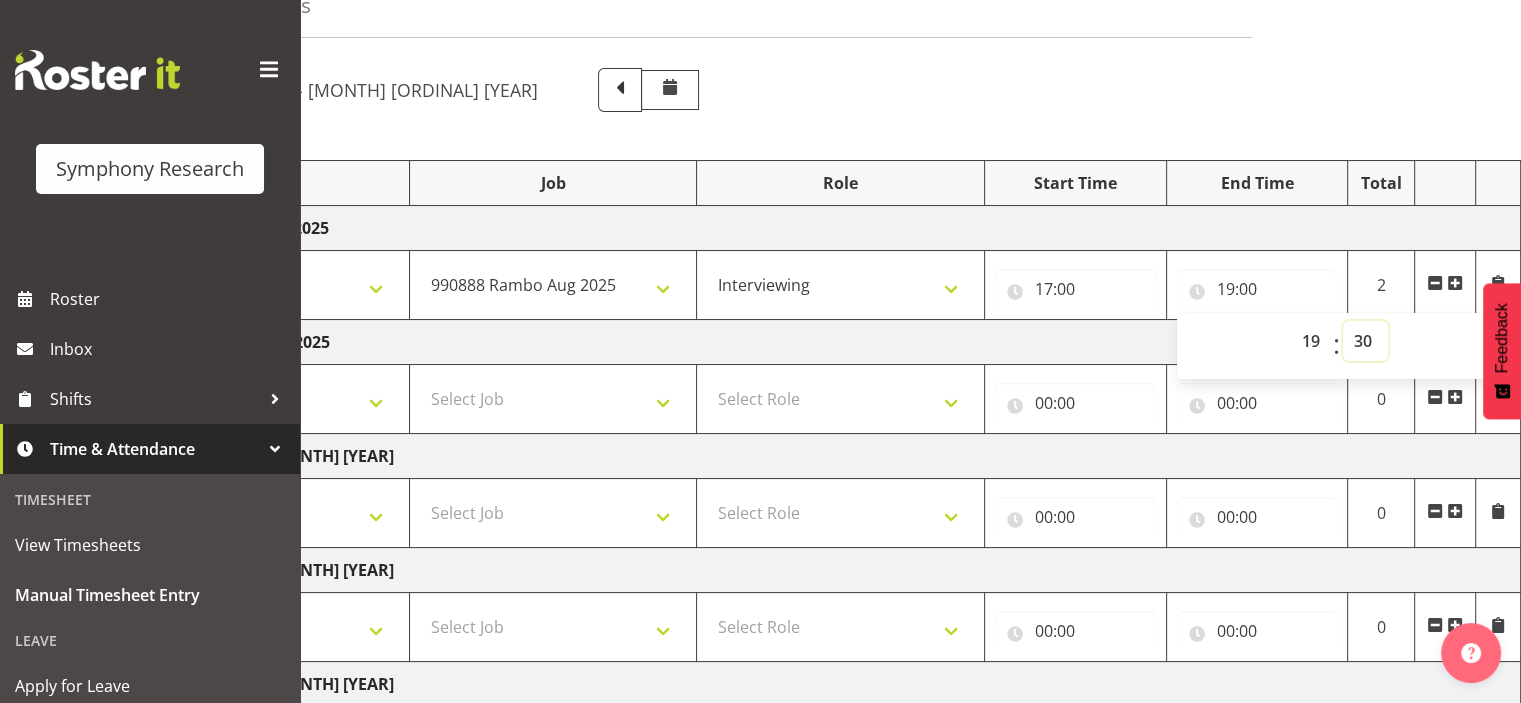 click on "00   01   02   03   04   05   06   07   08   09   10   11   12   13   14   15   16   17   18   19   20   21   22   23   24   25   26   27   28   29   30   31   32   33   34   35   36   37   38   39   40   41   42   43   44   45   46   47   48   49   50   51   52   53   54   55   56   57   58   59" at bounding box center [1365, 341] 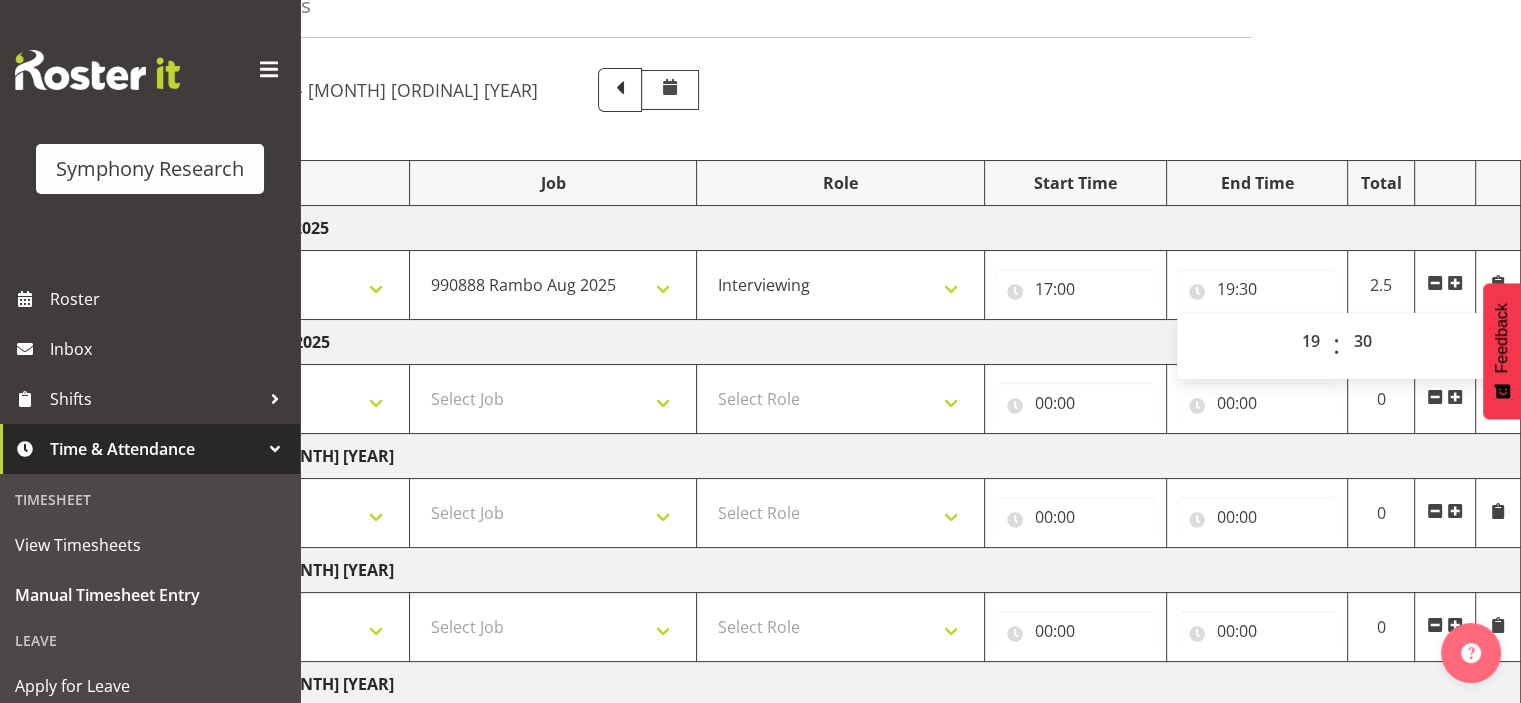 click at bounding box center (1455, 283) 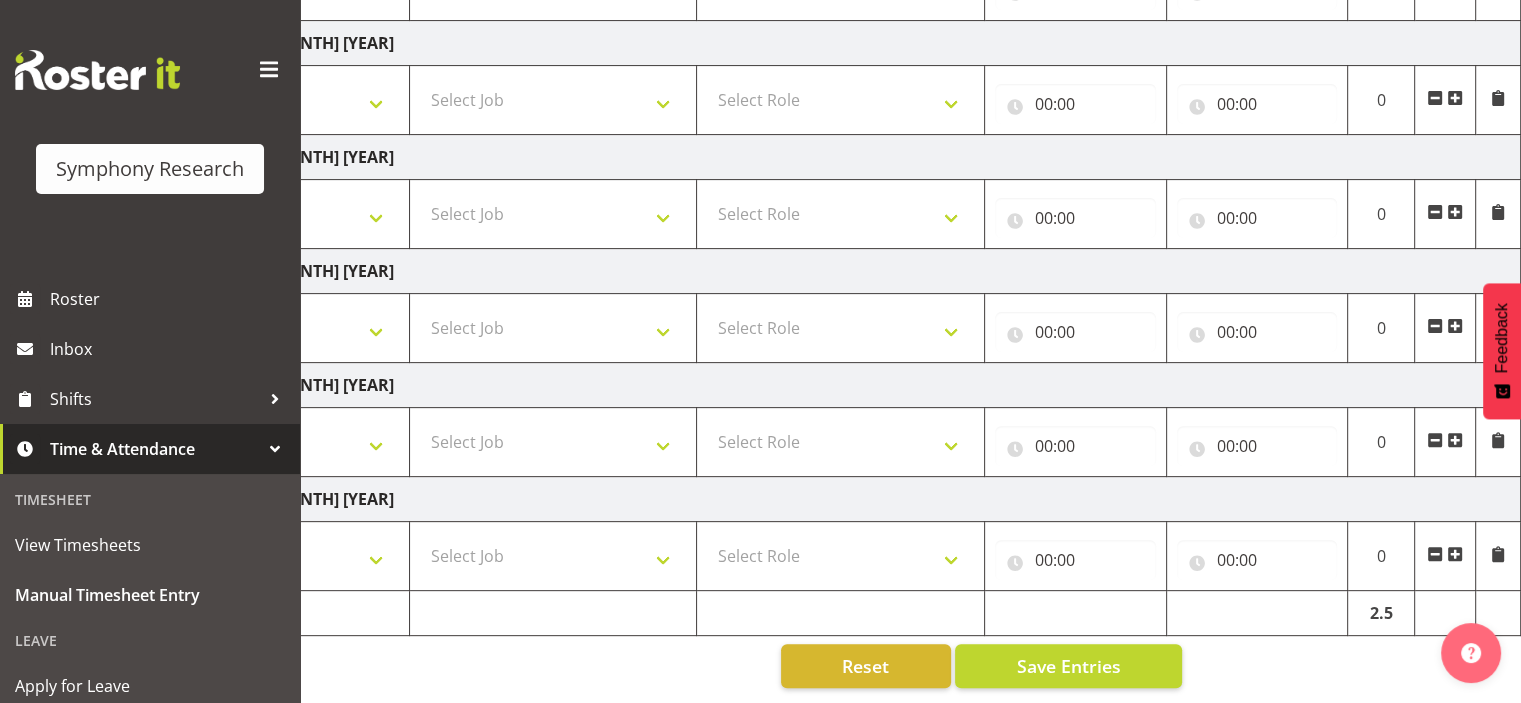 scroll, scrollTop: 603, scrollLeft: 0, axis: vertical 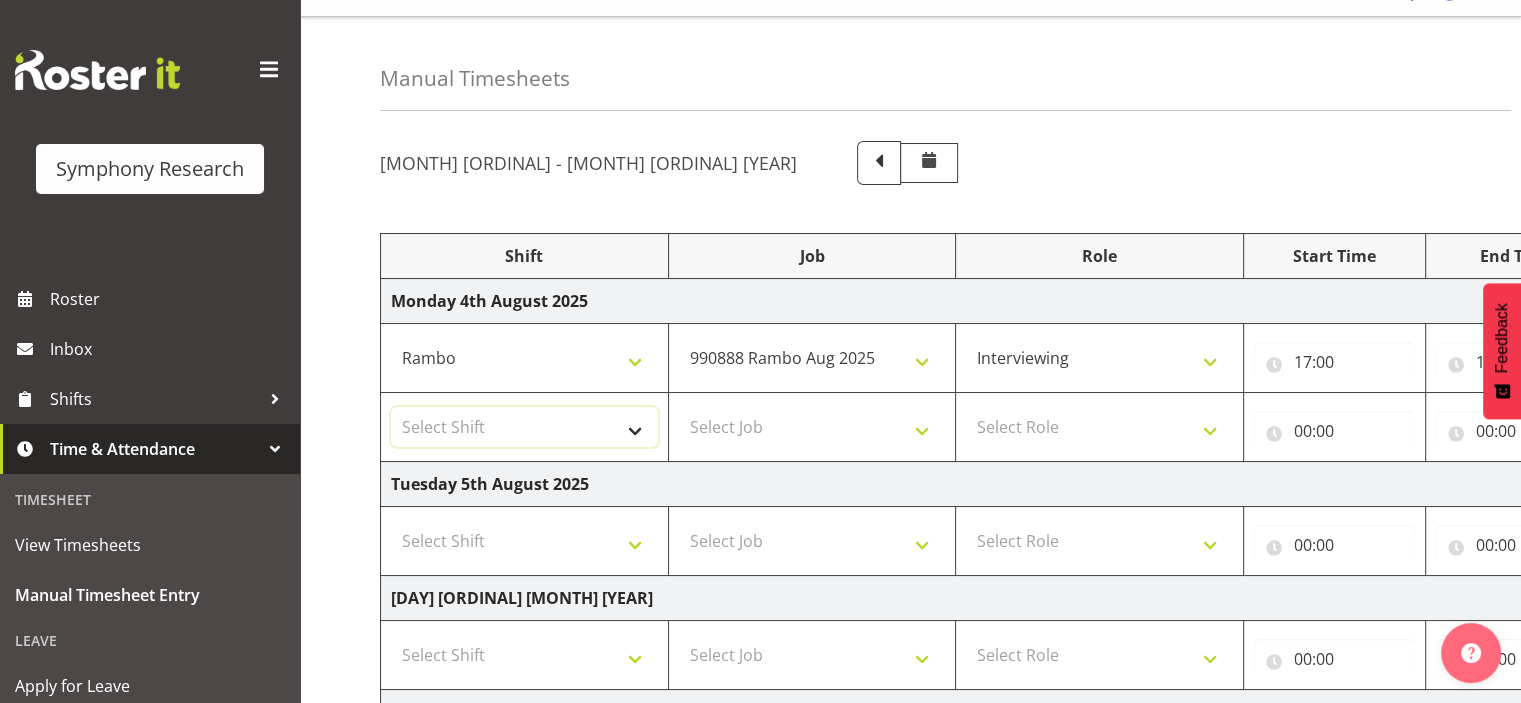 click on "Select Shift  !!Weekend Residential    (Roster IT Shift Label) *Business  9/10am ~ 4:30pm *Business Supervisor *Evening Residential Shift 5-9pm *RP Track  C *RP Track C Weekend *RP Weekly/Monthly Tracks *Supervisor Call Centre *Supervisor Evening *Supervisors & Call Centre Weekend RAMBO Weekend Rambo Test WP Aust briefing/training World Poll Aust Late 9p~10:30p World Poll Aust Wkend World Poll NZ  Weekends World Poll NZ Pilot World Poll NZ Wave 2 Pilot World Poll Pilot Aust 9:00~10:30pm" at bounding box center (524, 427) 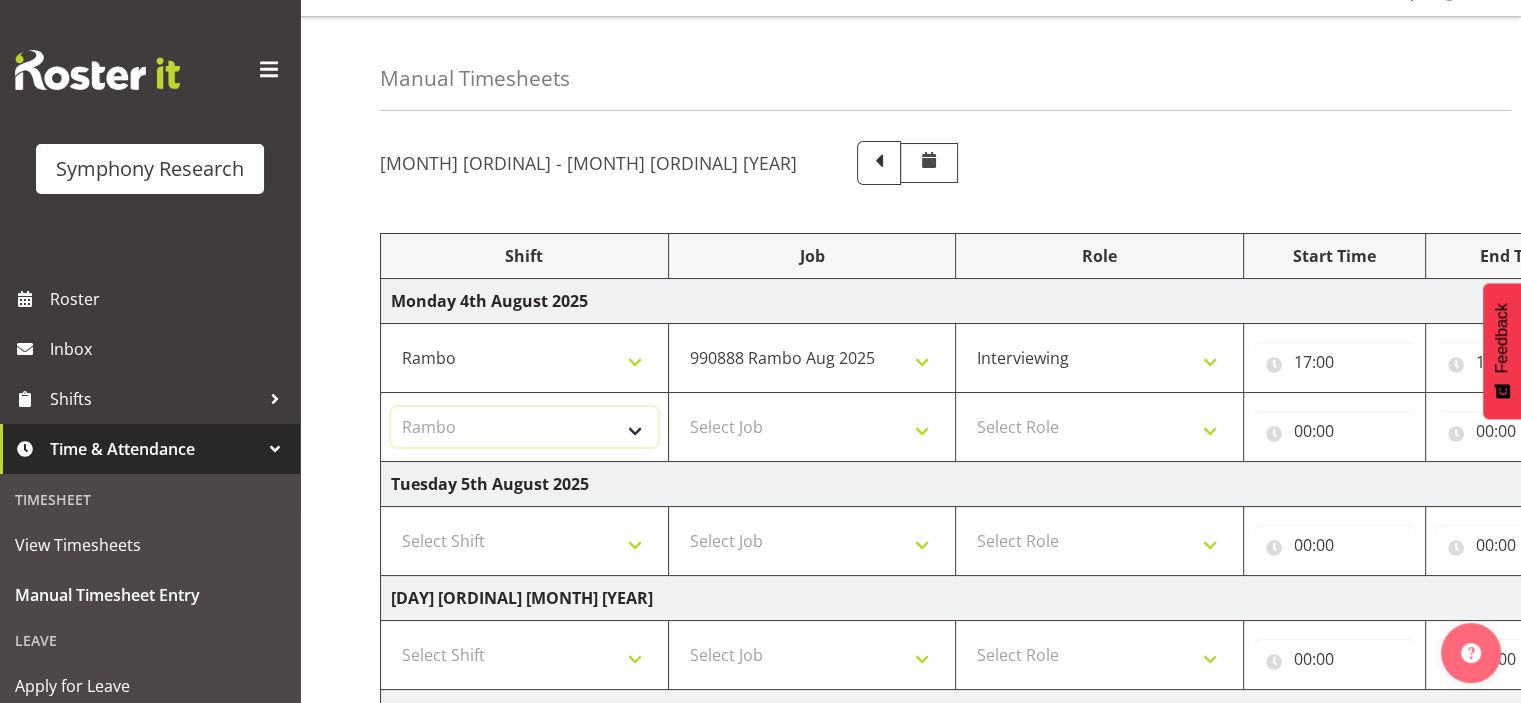 click on "Select Shift  !!Weekend Residential    (Roster IT Shift Label) *Business  9/10am ~ 4:30pm *Business Supervisor *Evening Residential Shift 5-9pm *RP Track  C *RP Track C Weekend *RP Weekly/Monthly Tracks *Supervisor Call Centre *Supervisor Evening *Supervisors & Call Centre Weekend RAMBO Weekend Rambo Test WP Aust briefing/training World Poll Aust Late 9p~10:30p World Poll Aust Wkend World Poll NZ  Weekends World Poll NZ Pilot World Poll NZ Wave 2 Pilot World Poll Pilot Aust 9:00~10:30pm" at bounding box center [524, 427] 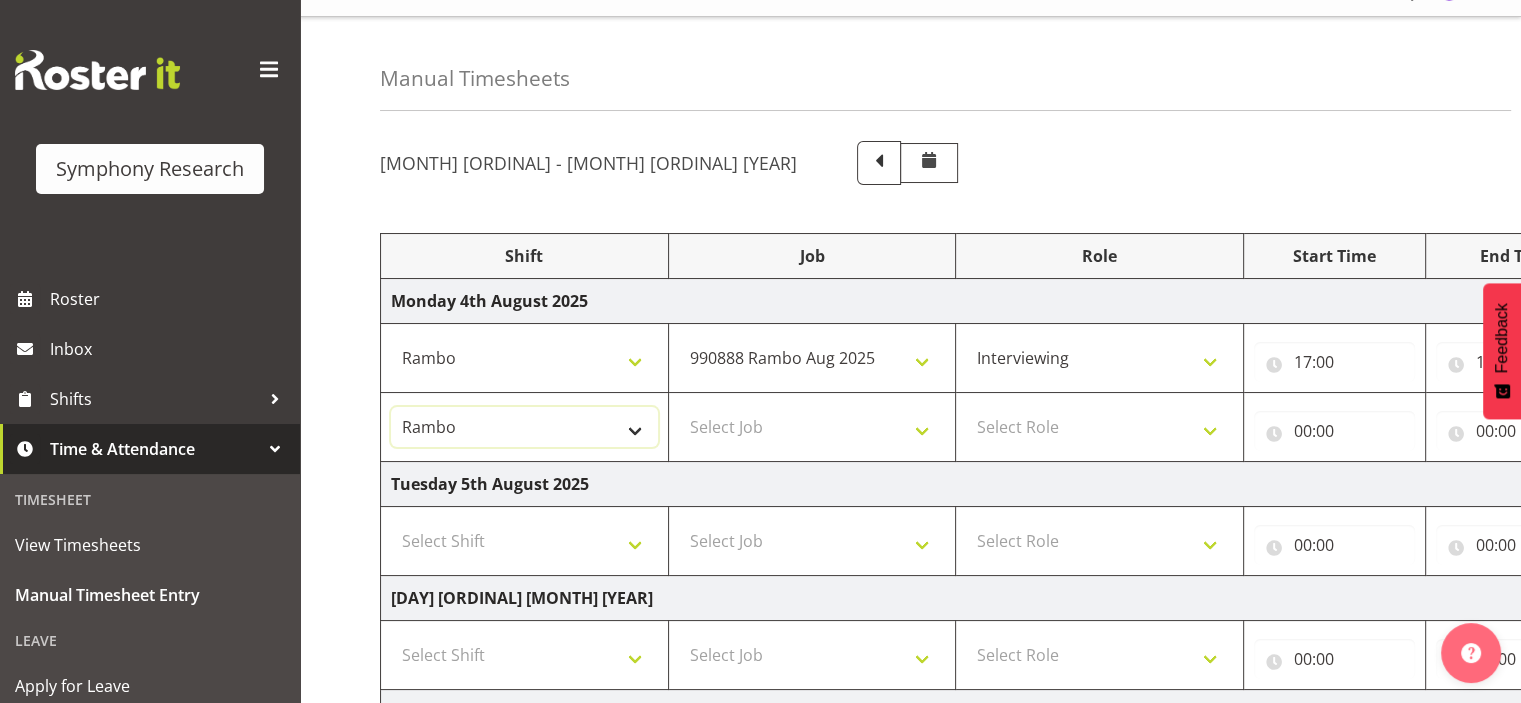 click on "!!Weekend Residential    (Roster IT Shift Label) *Business  9/10am ~ 4:30pm *Business Supervisor *Evening Residential Shift 5-9pm *RP Track  C *RP Track C Weekend *RP Weekly/Monthly Tracks *Supervisor Call Centre *Supervisor Evening *Supervisors & Call Centre Weekend RAMBO Weekend Rambo Test WP Aust briefing/training World Poll Aust Late 9p~10:30p World Poll Aust Wkend World Poll NZ  Weekends World Poll NZ Pilot World Poll NZ Wave 2 Pilot World Poll Pilot Aust 9:00~10:30pm" at bounding box center [524, 427] 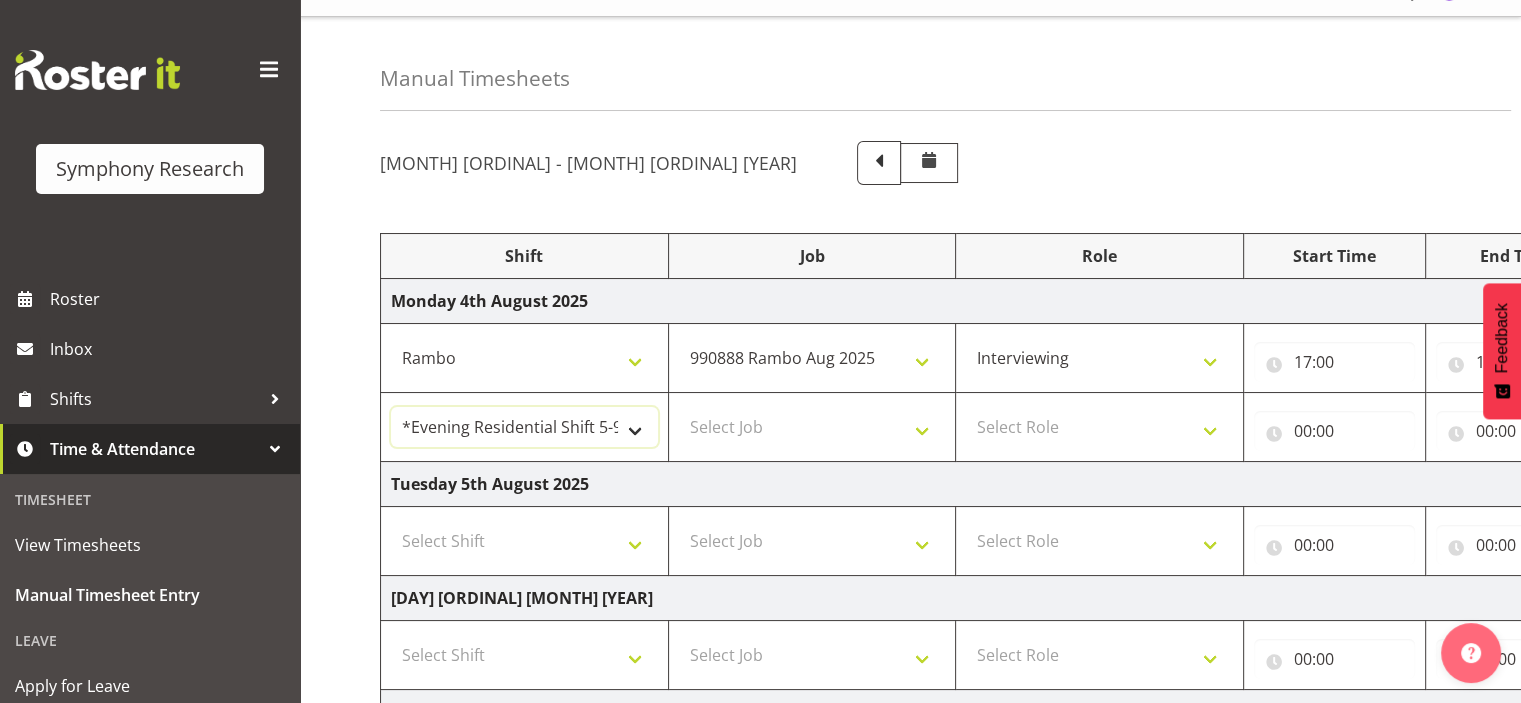 click on "!!Weekend Residential    (Roster IT Shift Label) *Business  9/10am ~ 4:30pm *Business Supervisor *Evening Residential Shift 5-9pm *RP Track  C *RP Track C Weekend *RP Weekly/Monthly Tracks *Supervisor Call Centre *Supervisor Evening *Supervisors & Call Centre Weekend RAMBO Weekend Rambo Test WP Aust briefing/training World Poll Aust Late 9p~10:30p World Poll Aust Wkend World Poll NZ  Weekends World Poll NZ Pilot World Poll NZ Wave 2 Pilot World Poll Pilot Aust 9:00~10:30pm" at bounding box center (524, 427) 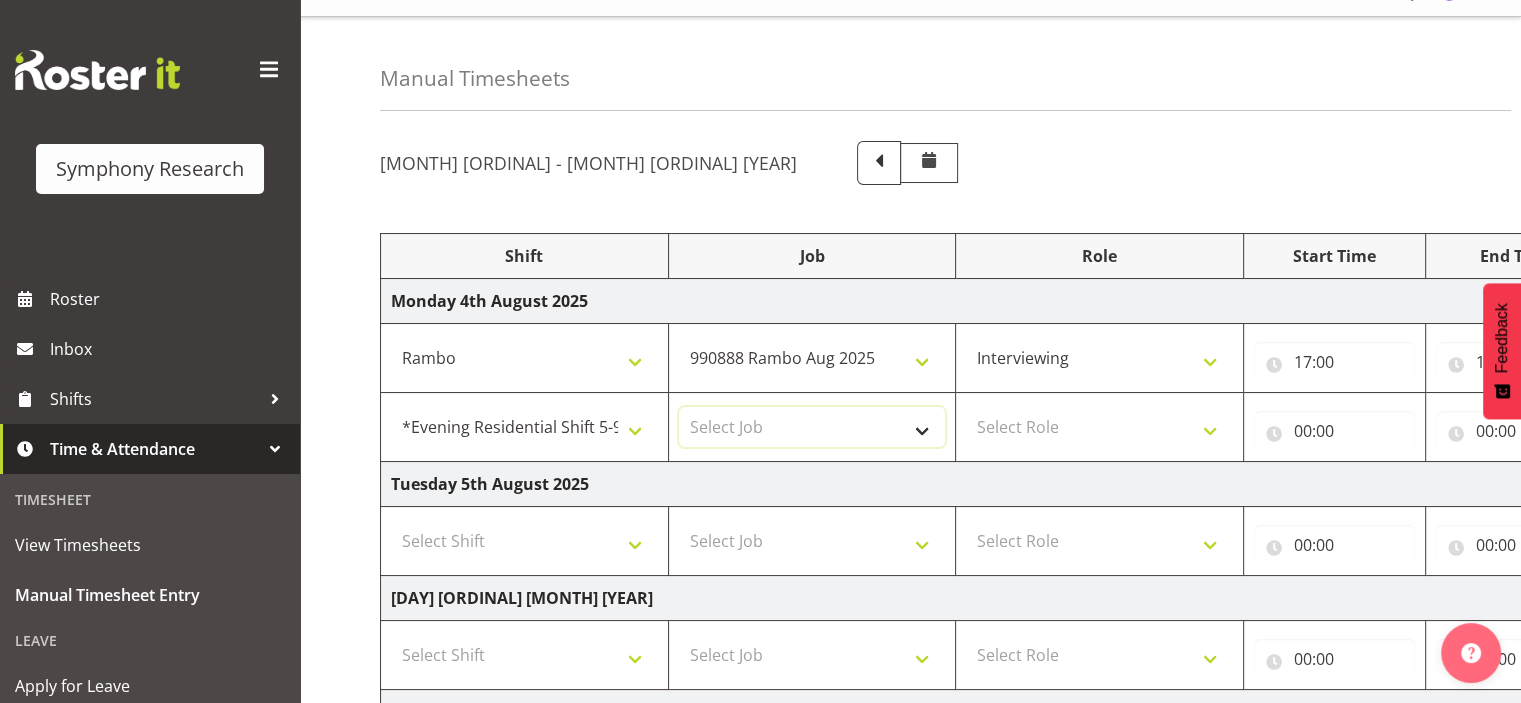 click on "Select Job  550060 IF Admin 553491 World Poll Australia Wave 2 Pretest 2025 553493 World Poll New Zealand Wave 2 Pretest 2025 553500 BFM Jul - Sep 2025 553502 FMG August 2024 990000 General 990821 Goldrush 2024 990846 Toka Tu Ake 2025 990855 FENZ 990878 CMI Q3 2025 990883 Alarms 990888 Rambo Aug 2025 999996 Training 999997 Recruitment & Training 999999 DT" at bounding box center [812, 427] 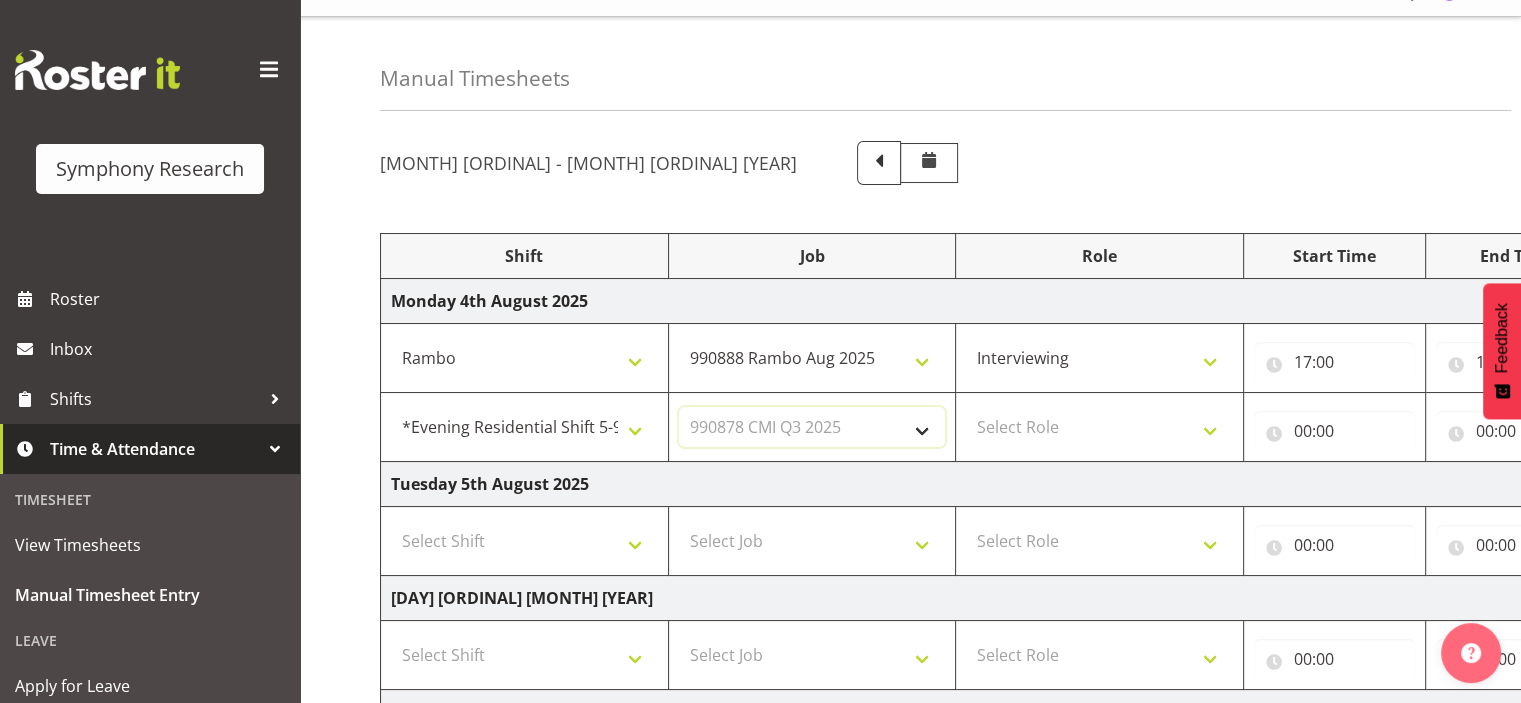 click on "Select Job  550060 IF Admin 553491 World Poll Australia Wave 2 Pretest 2025 553493 World Poll New Zealand Wave 2 Pretest 2025 553500 BFM Jul - Sep 2025 553502 FMG August 2024 990000 General 990821 Goldrush 2024 990846 Toka Tu Ake 2025 990855 FENZ 990878 CMI Q3 2025 990883 Alarms 990888 Rambo Aug 2025 999996 Training 999997 Recruitment & Training 999999 DT" at bounding box center [812, 427] 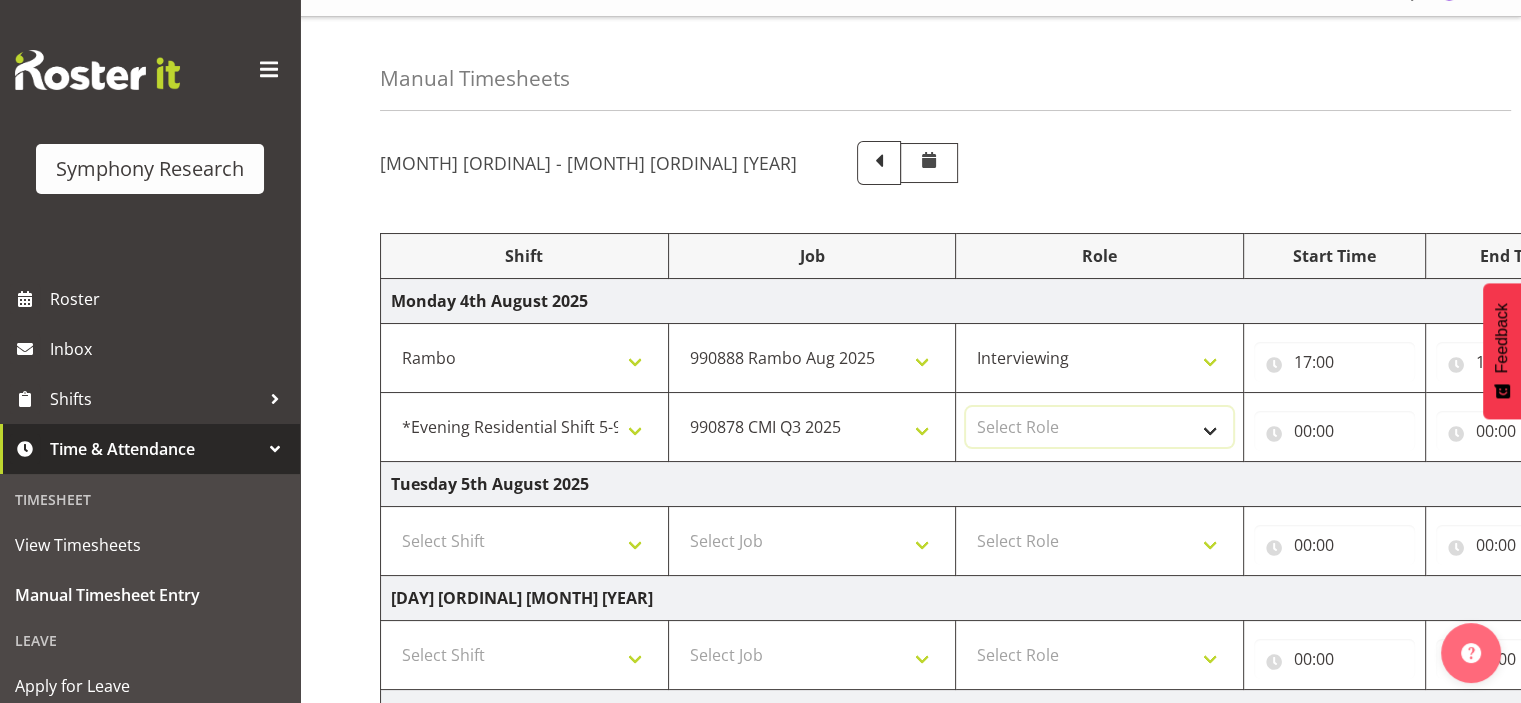 click on "Select Role  Briefing Interviewing" at bounding box center [1099, 427] 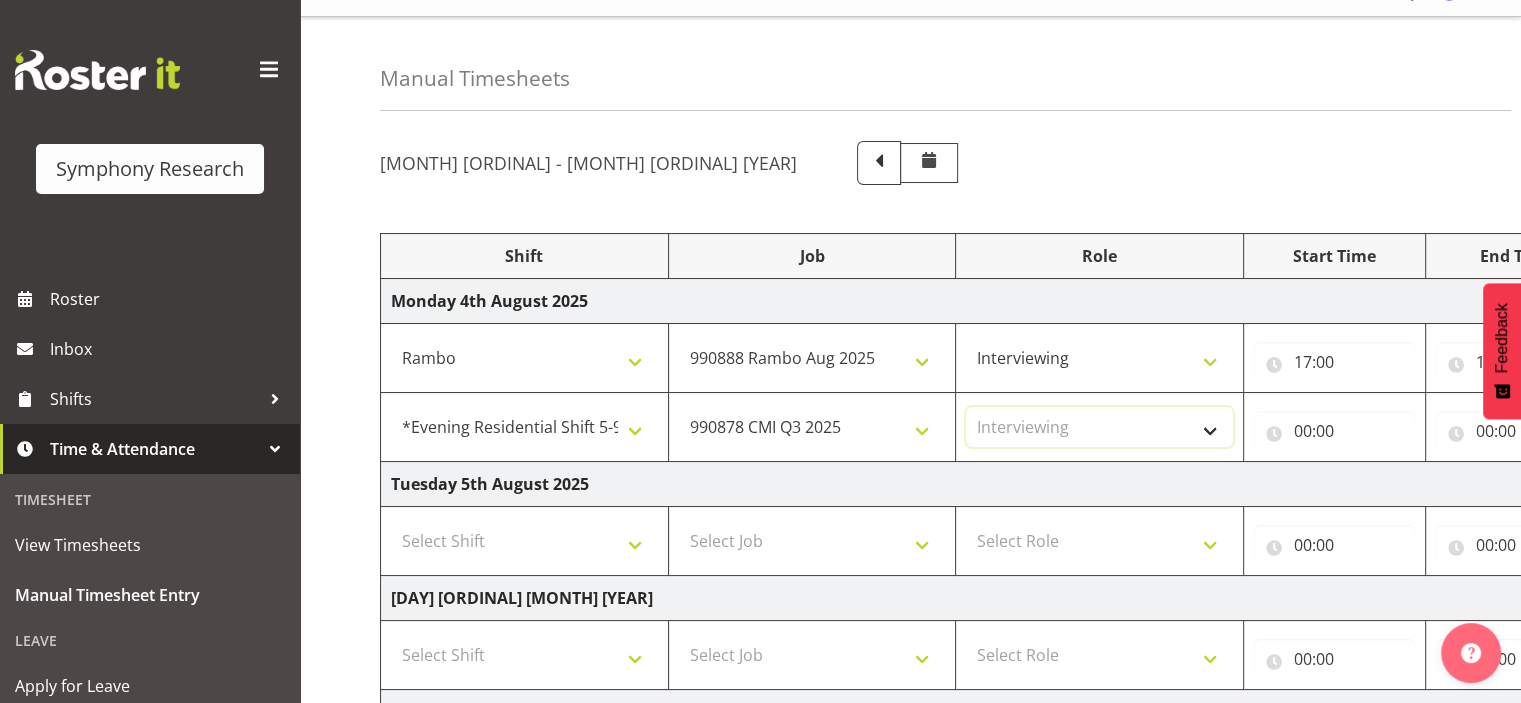 click on "Select Role  Briefing Interviewing" at bounding box center (1099, 427) 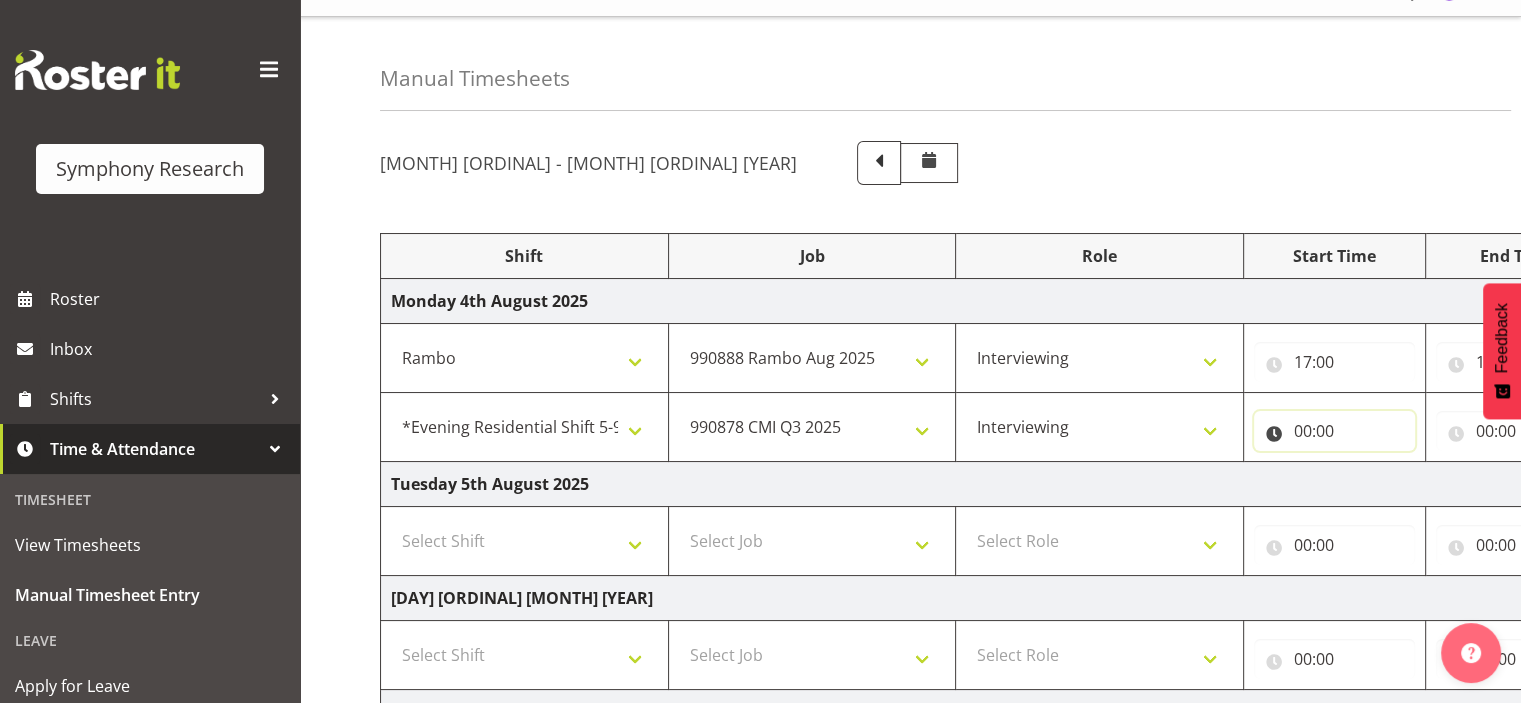 click on "00:00" at bounding box center (1334, 431) 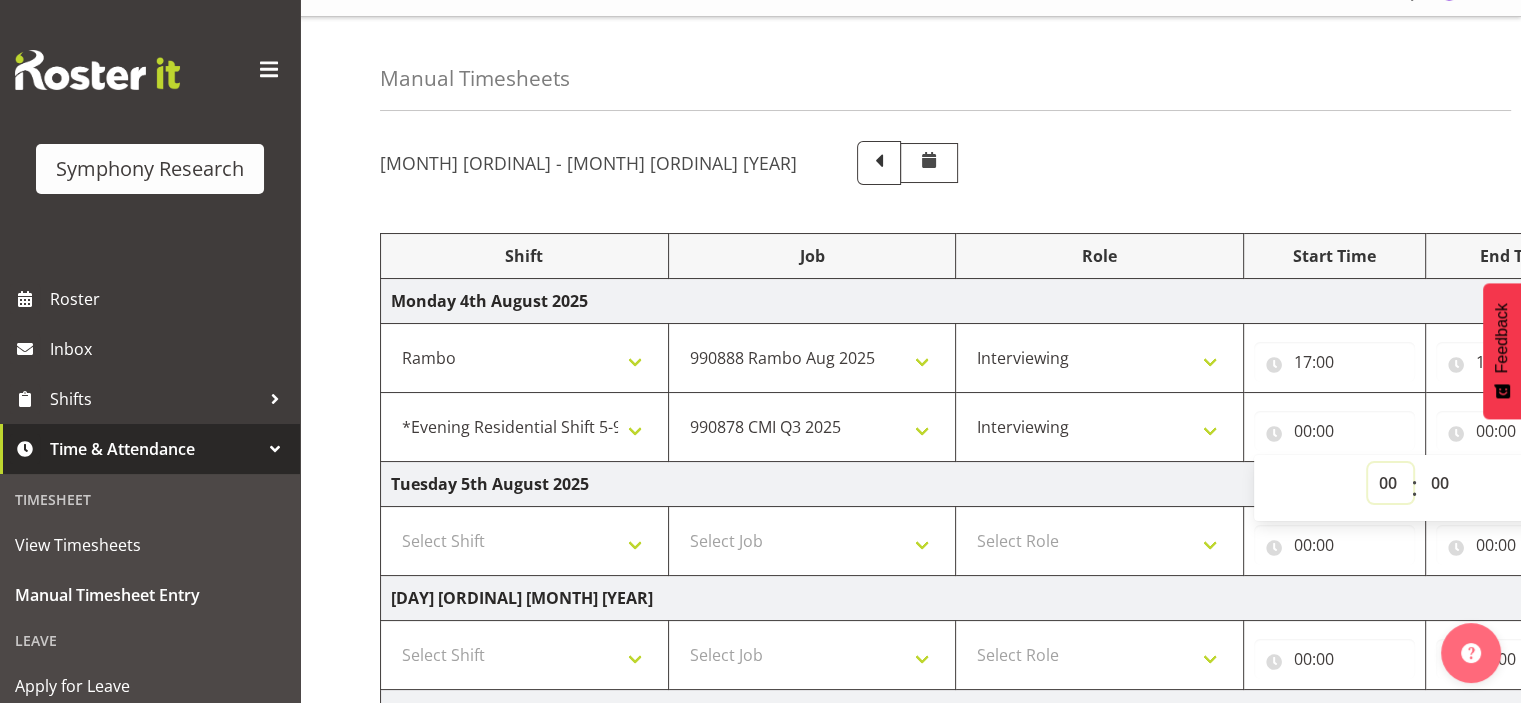 click on "00   01   02   03   04   05   06   07   08   09   10   11   12   13   14   15   16   17   18   19   20   21   22   23" at bounding box center (1390, 483) 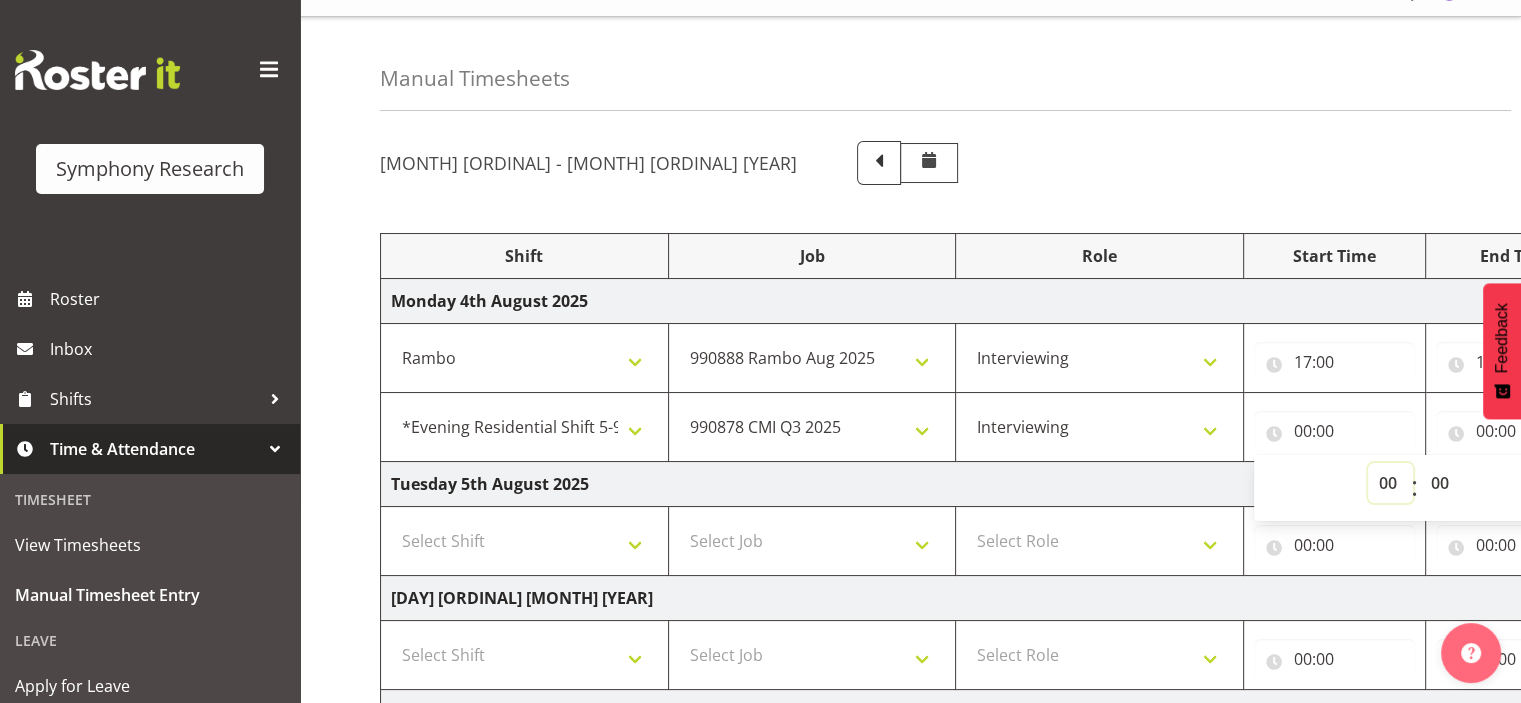 select on "19" 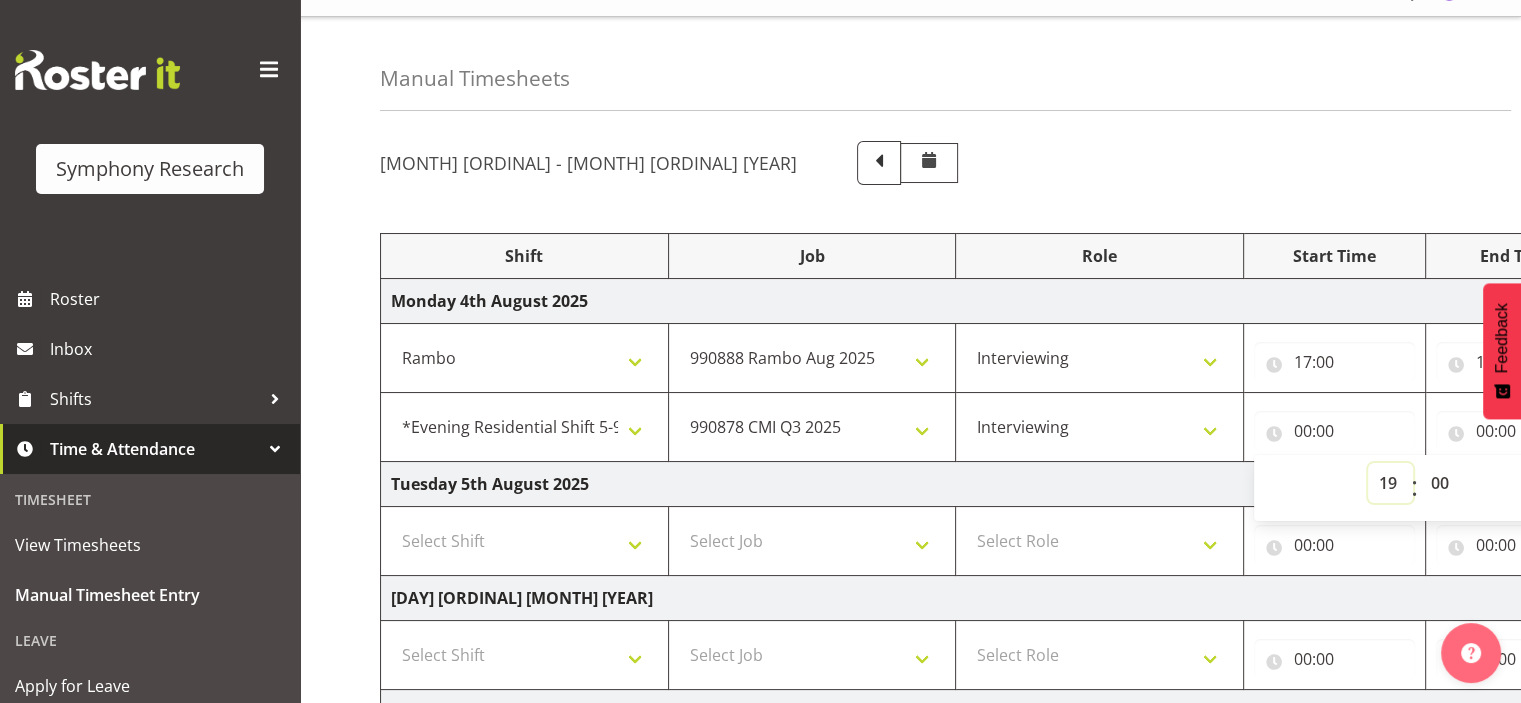 click on "00   01   02   03   04   05   06   07   08   09   10   11   12   13   14   15   16   17   18   19   20   21   22   23" at bounding box center (1390, 483) 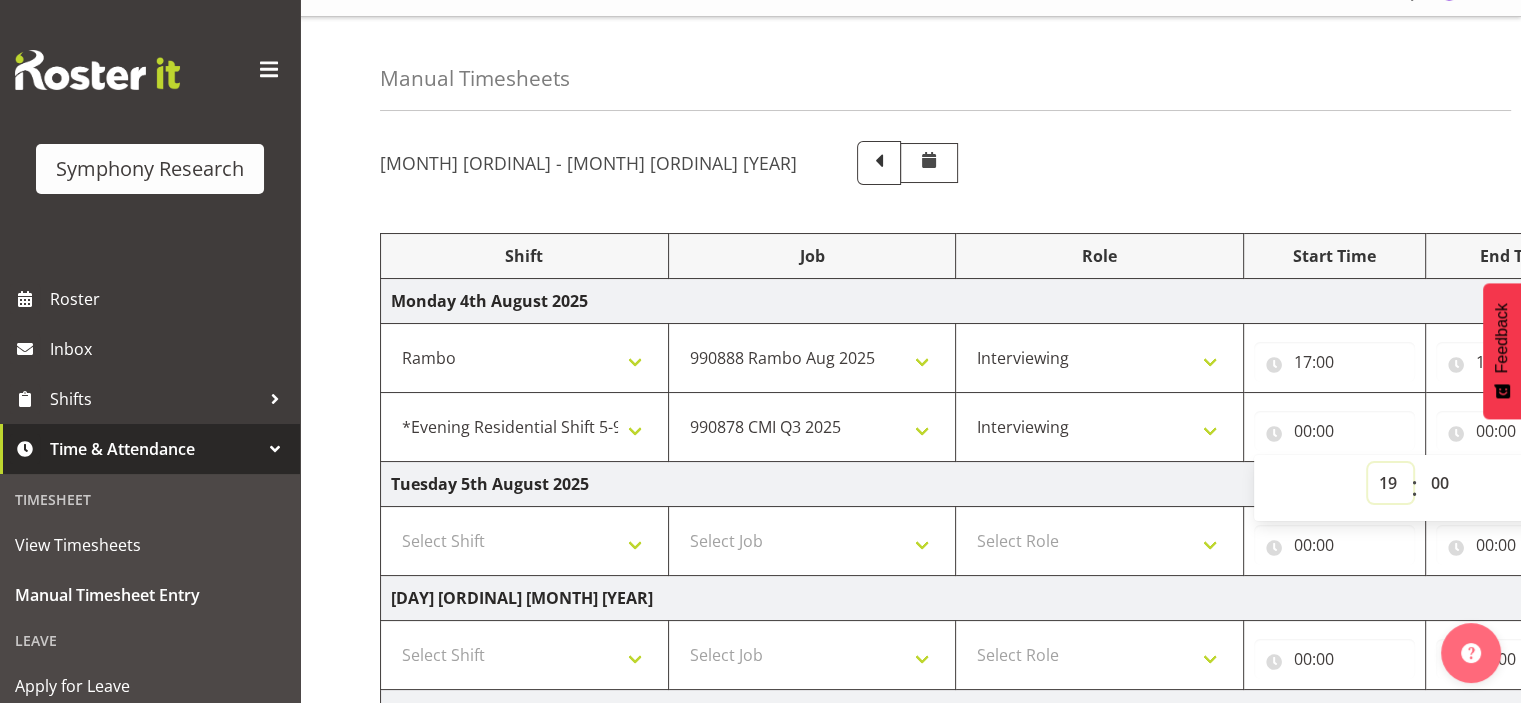 type on "19:00" 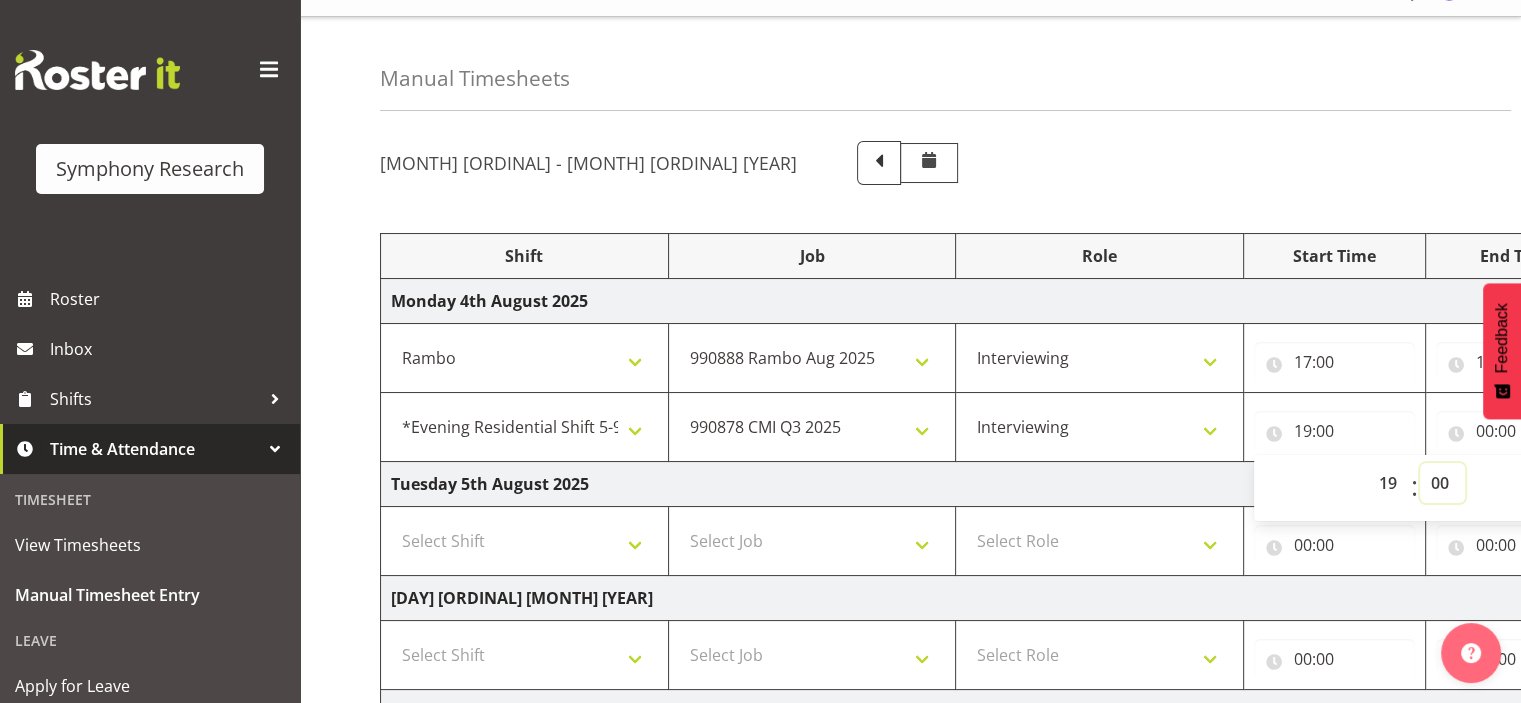 click on "00   01   02   03   04   05   06   07   08   09   10   11   12   13   14   15   16   17   18   19   20   21   22   23   24   25   26   27   28   29   30   31   32   33   34   35   36   37   38   39   40   41   42   43   44   45   46   47   48   49   50   51   52   53   54   55   56   57   58   59" at bounding box center [1442, 483] 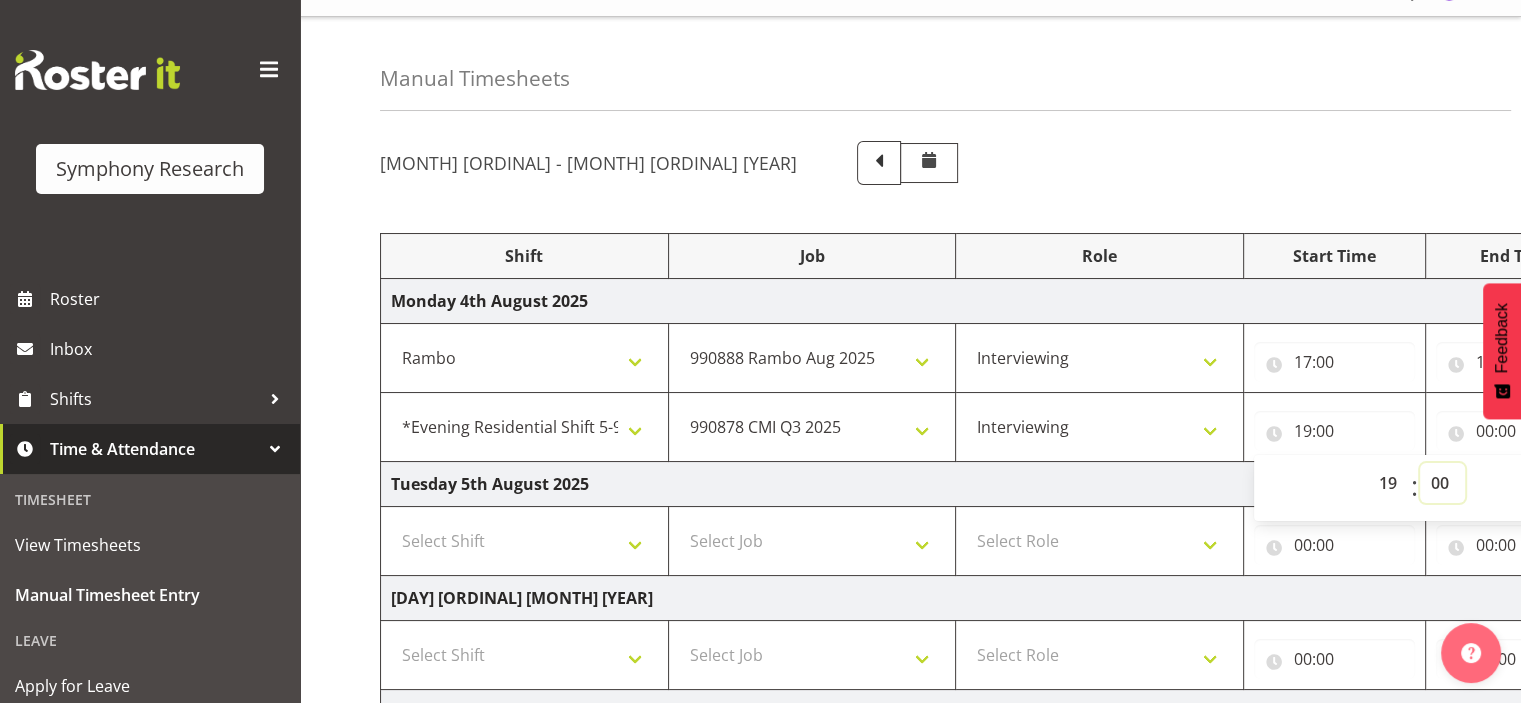 select on "30" 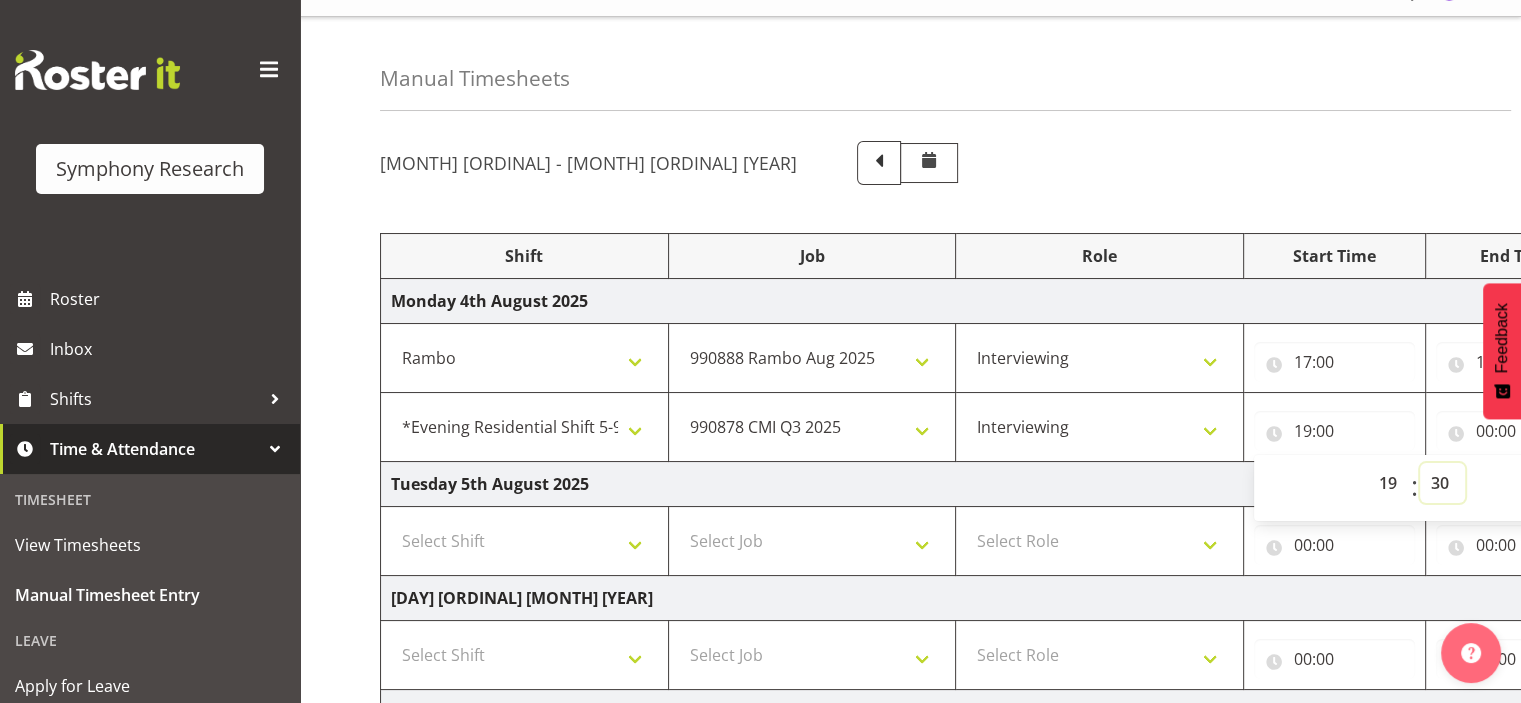 click on "00   01   02   03   04   05   06   07   08   09   10   11   12   13   14   15   16   17   18   19   20   21   22   23   24   25   26   27   28   29   30   31   32   33   34   35   36   37   38   39   40   41   42   43   44   45   46   47   48   49   50   51   52   53   54   55   56   57   58   59" at bounding box center (1442, 483) 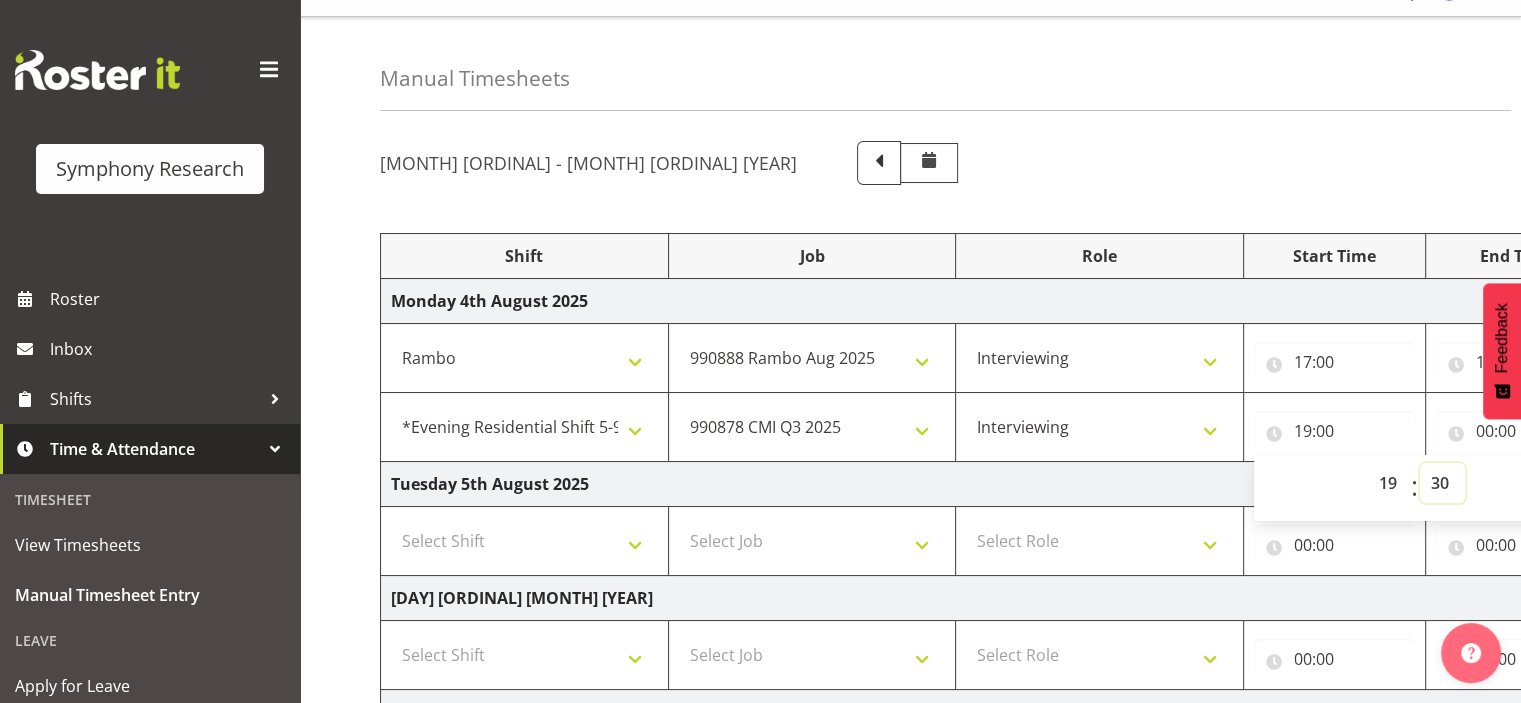 type on "19:30" 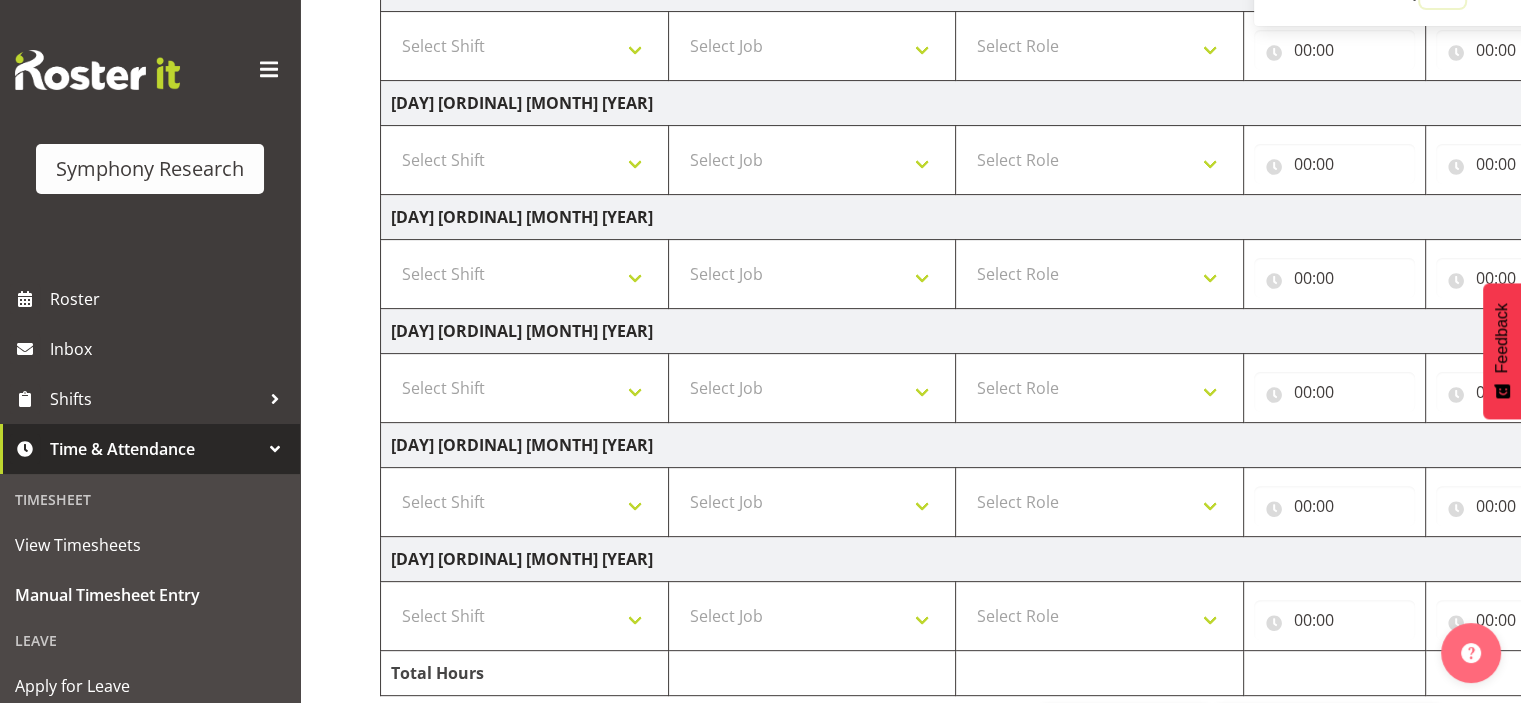 scroll, scrollTop: 603, scrollLeft: 0, axis: vertical 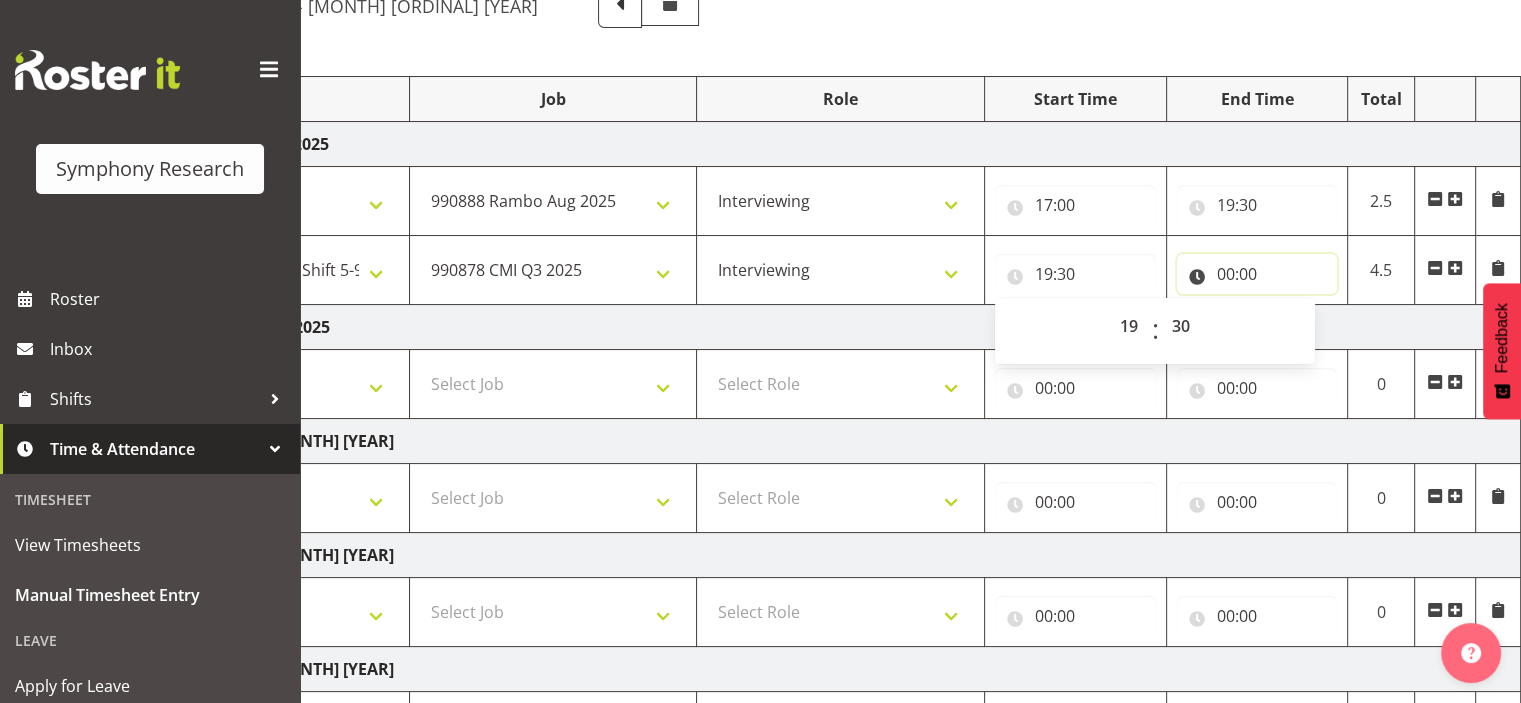 click on "00:00" at bounding box center [1257, 274] 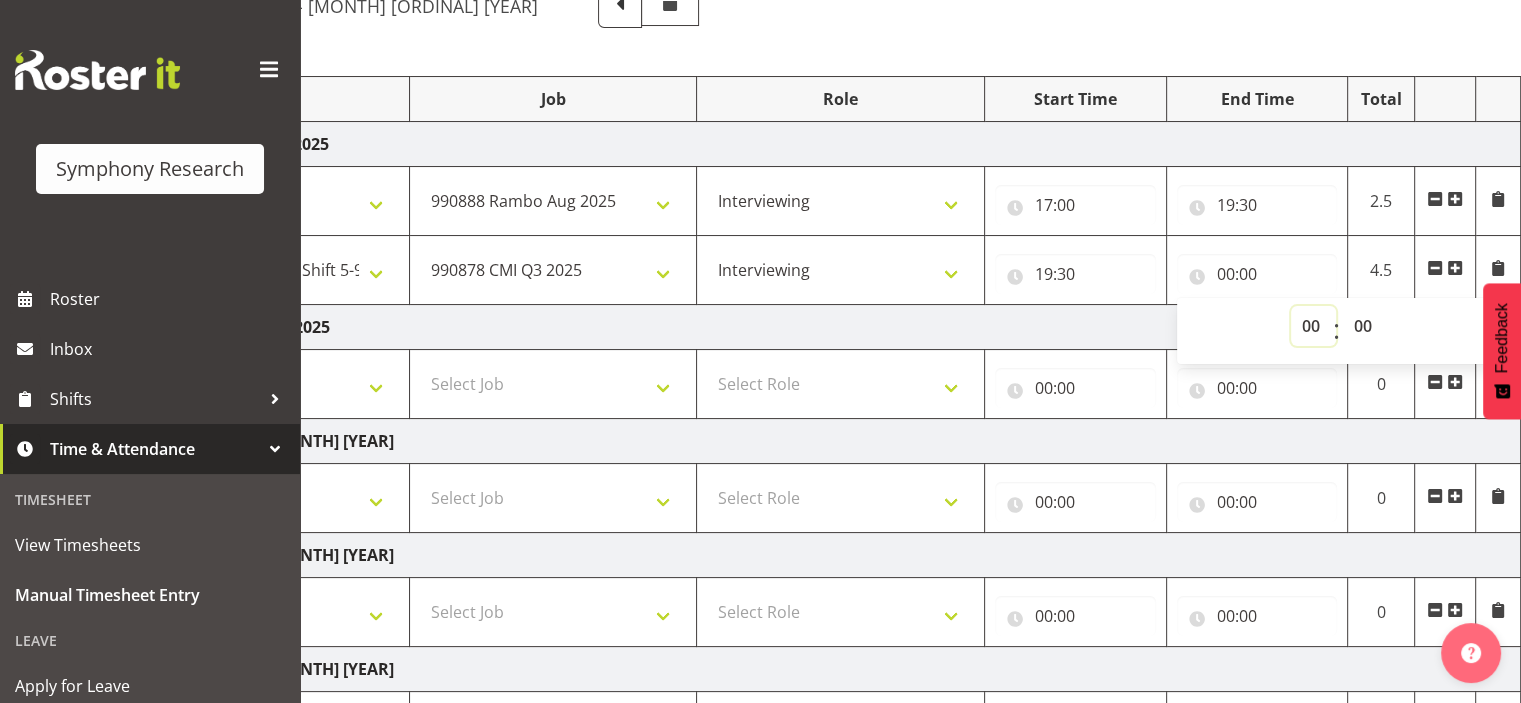 click on "00   01   02   03   04   05   06   07   08   09   10   11   12   13   14   15   16   17   18   19   20   21   22   23" at bounding box center [1313, 326] 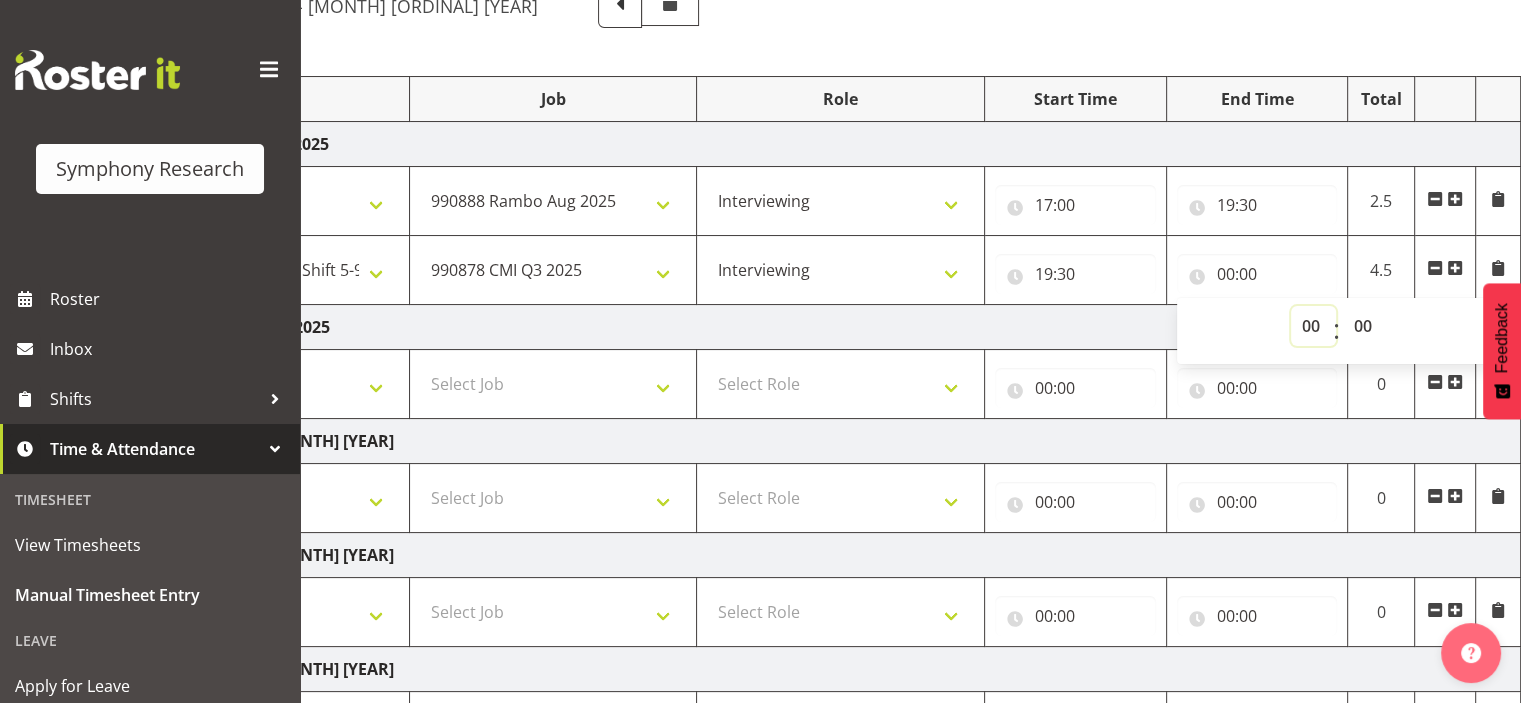 select on "20" 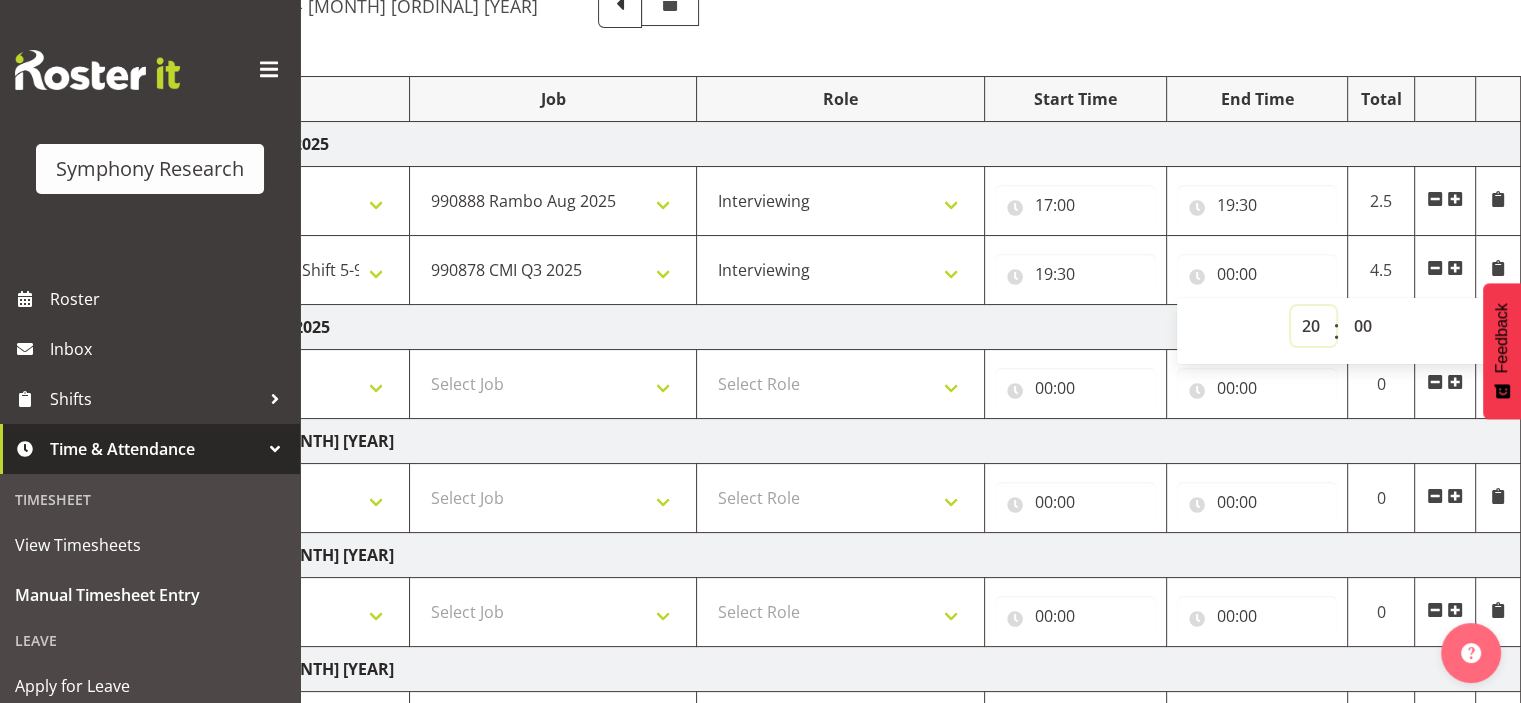 click on "00   01   02   03   04   05   06   07   08   09   10   11   12   13   14   15   16   17   18   19   20   21   22   23" at bounding box center (1313, 326) 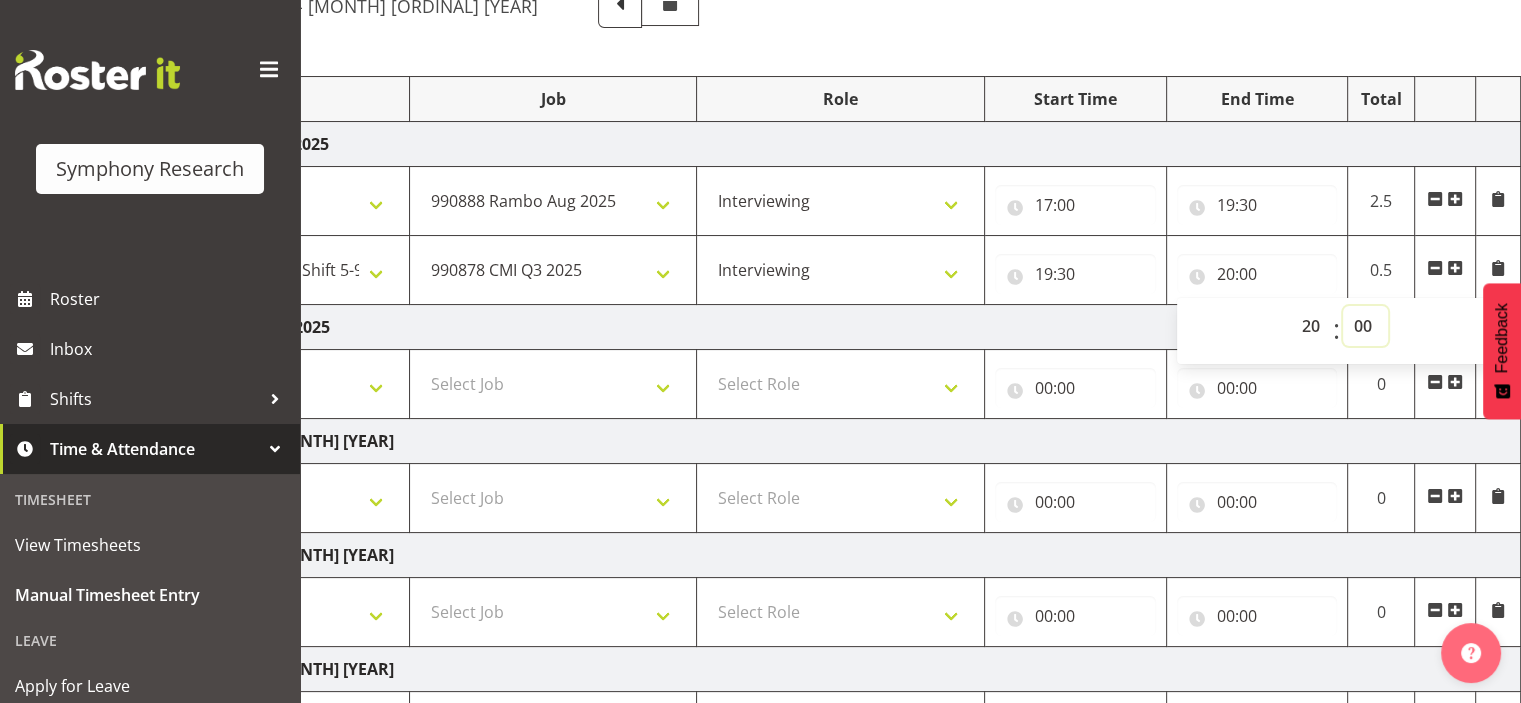 click on "00   01   02   03   04   05   06   07   08   09   10   11   12   13   14   15   16   17   18   19   20   21   22   23   24   25   26   27   28   29   30   31   32   33   34   35   36   37   38   39   40   41   42   43   44   45   46   47   48   49   50   51   52   53   54   55   56   57   58   59" at bounding box center (1365, 326) 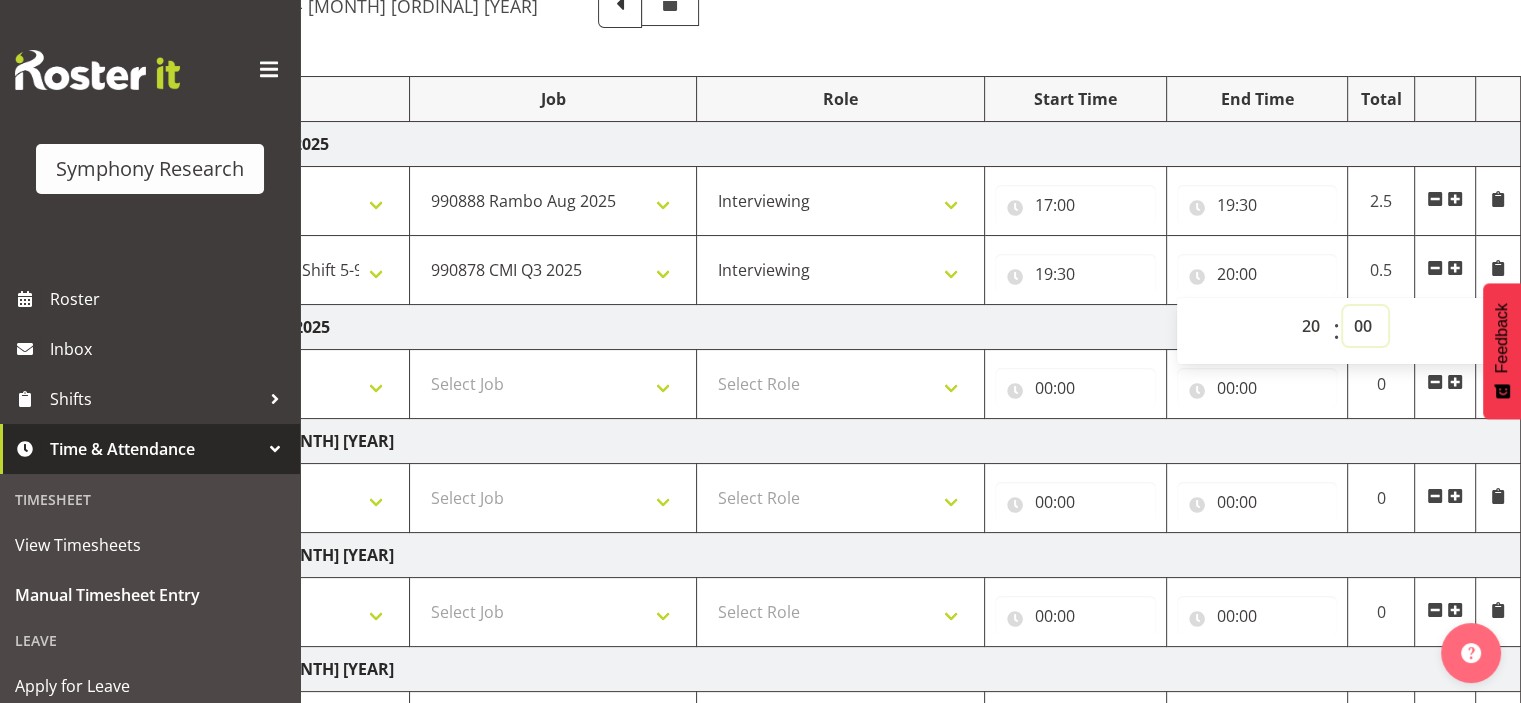 select on "30" 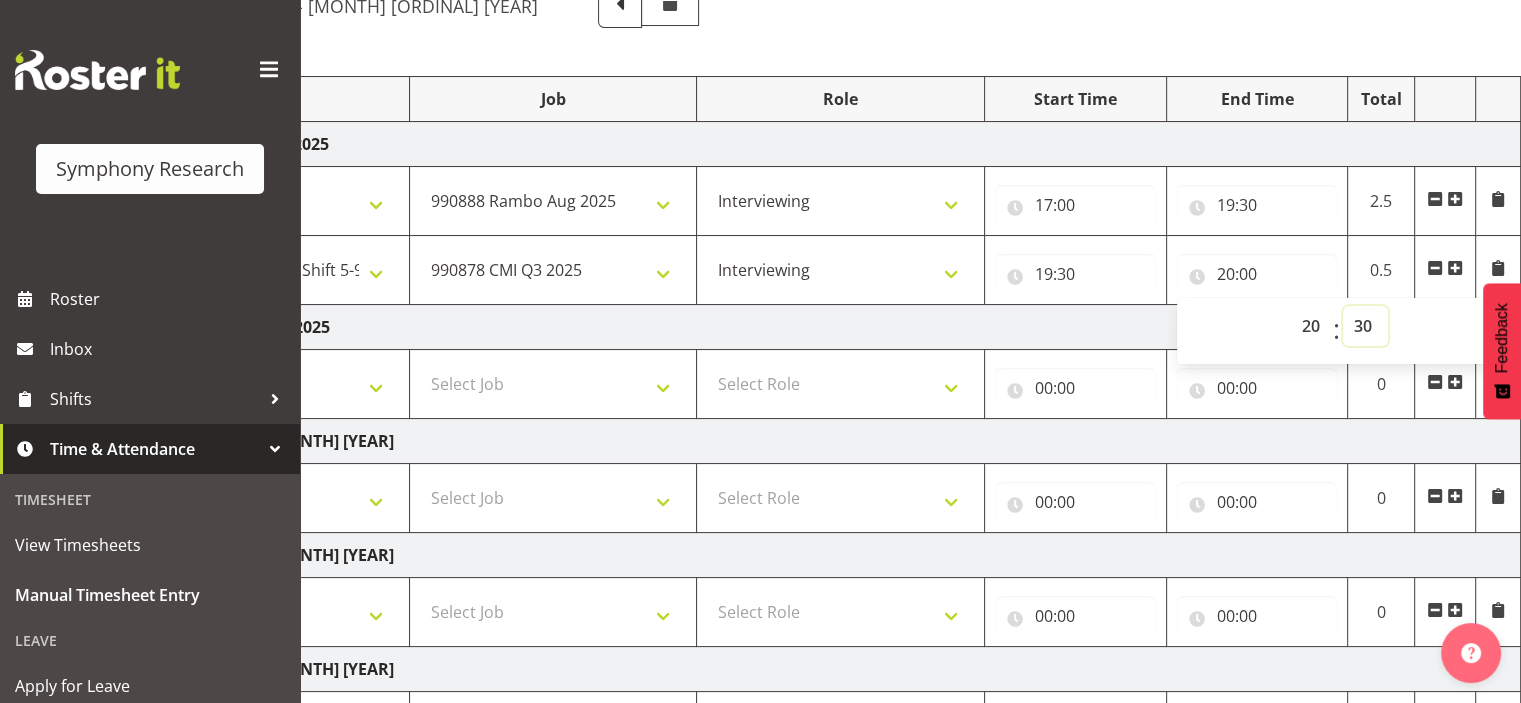 click on "00   01   02   03   04   05   06   07   08   09   10   11   12   13   14   15   16   17   18   19   20   21   22   23   24   25   26   27   28   29   30   31   32   33   34   35   36   37   38   39   40   41   42   43   44   45   46   47   48   49   50   51   52   53   54   55   56   57   58   59" at bounding box center [1365, 326] 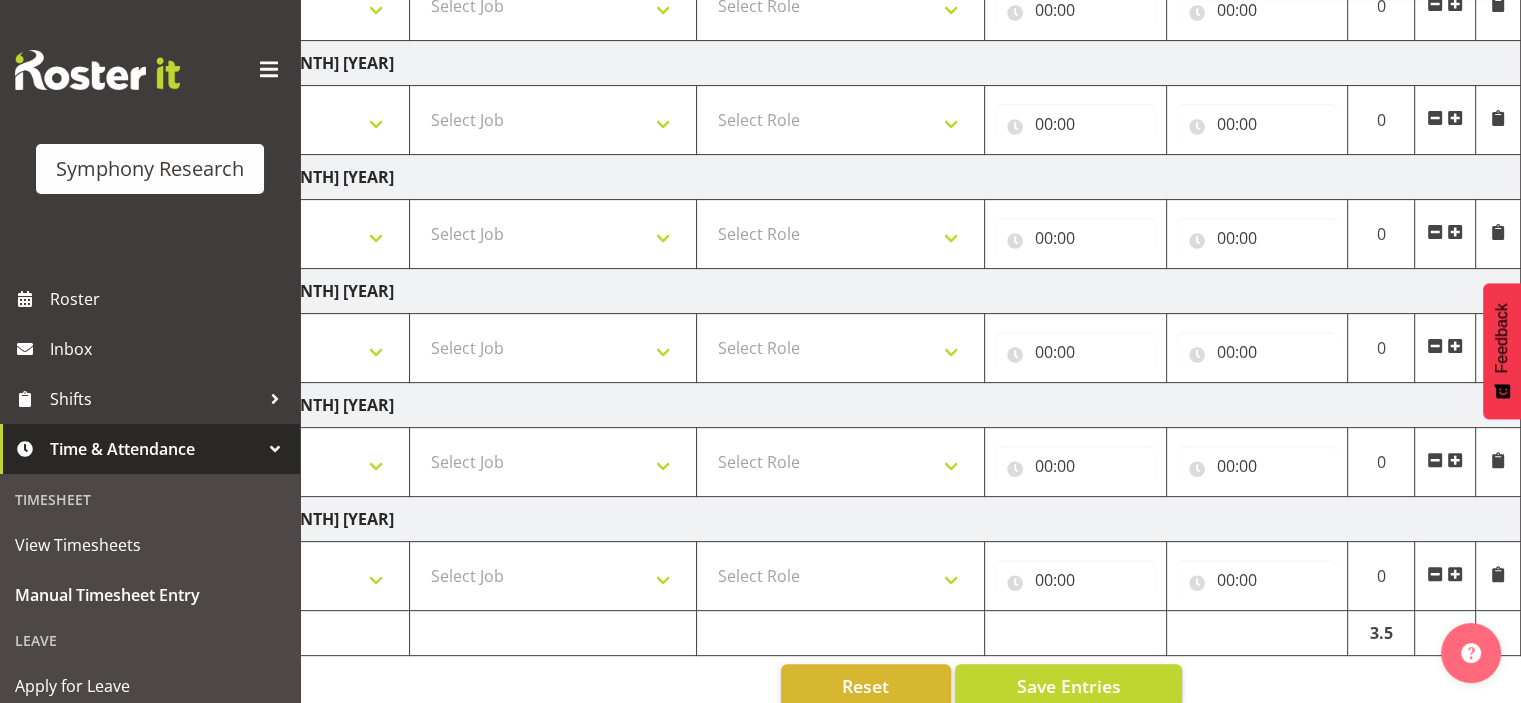 scroll, scrollTop: 603, scrollLeft: 0, axis: vertical 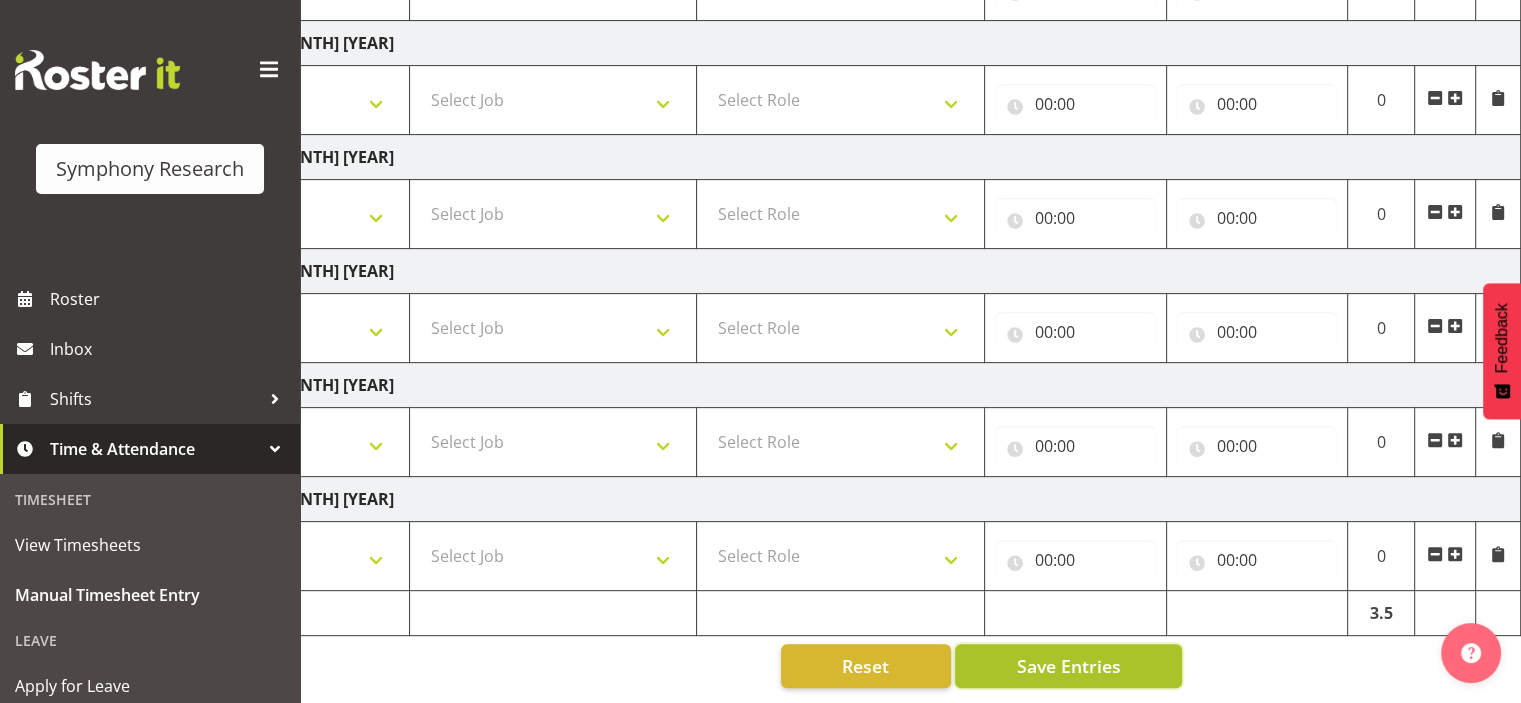 click on "Save
Entries" at bounding box center (1068, 666) 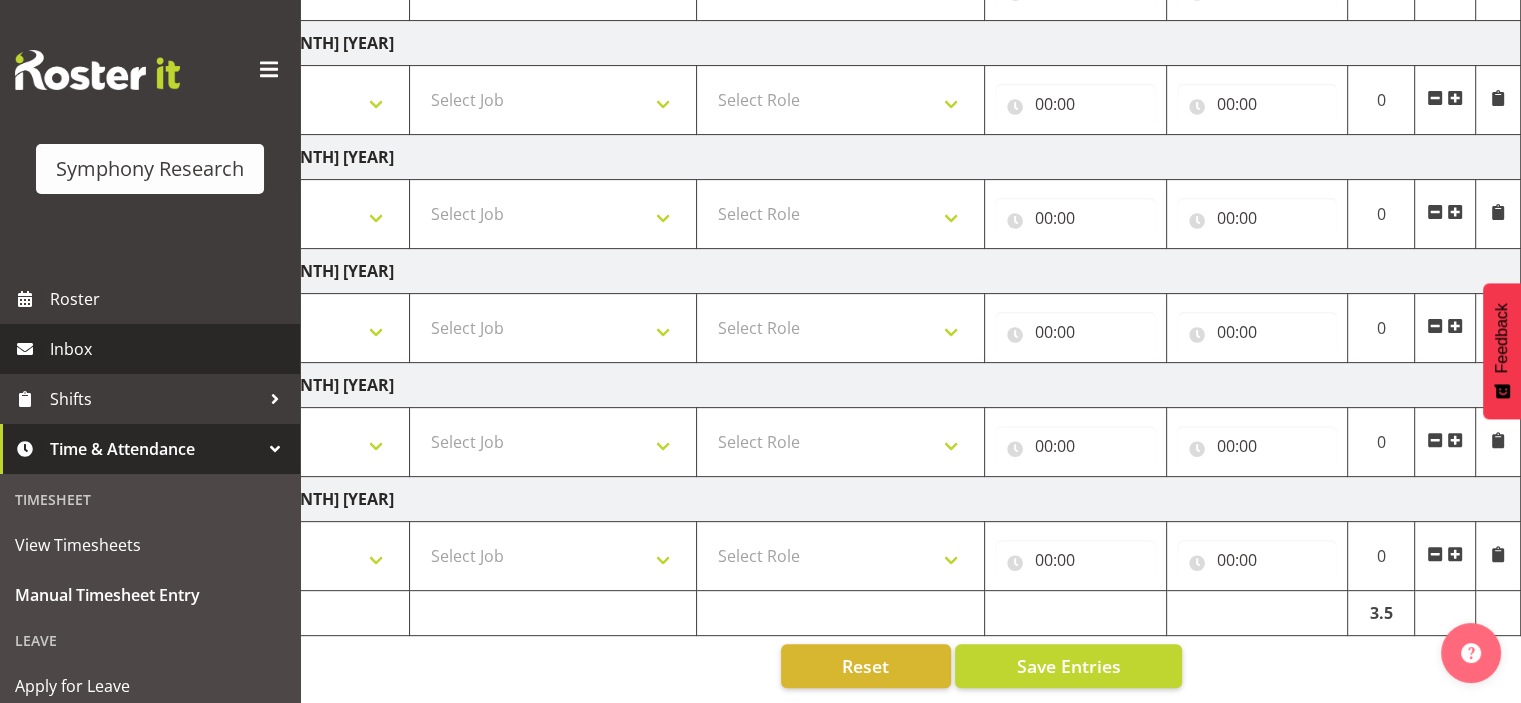 click on "Inbox" at bounding box center (170, 349) 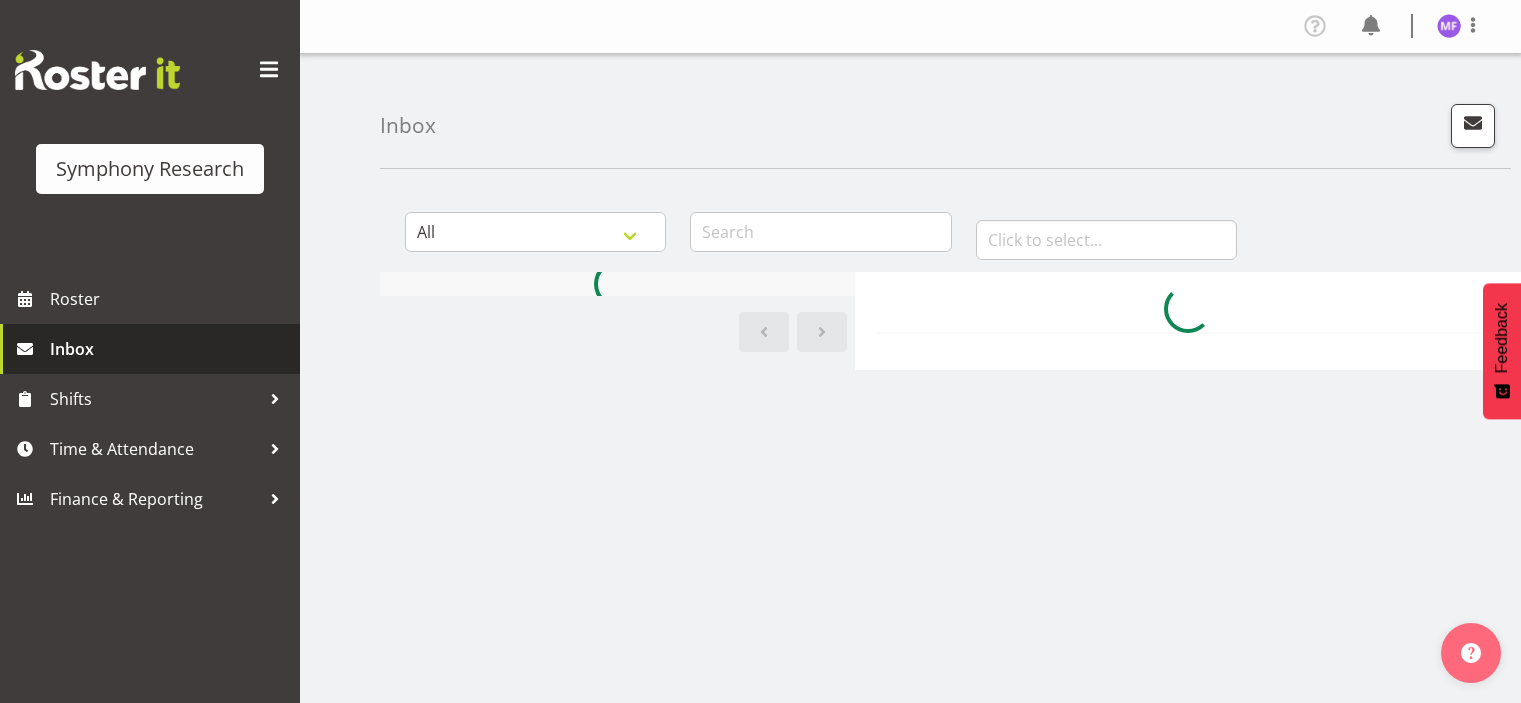 scroll, scrollTop: 0, scrollLeft: 0, axis: both 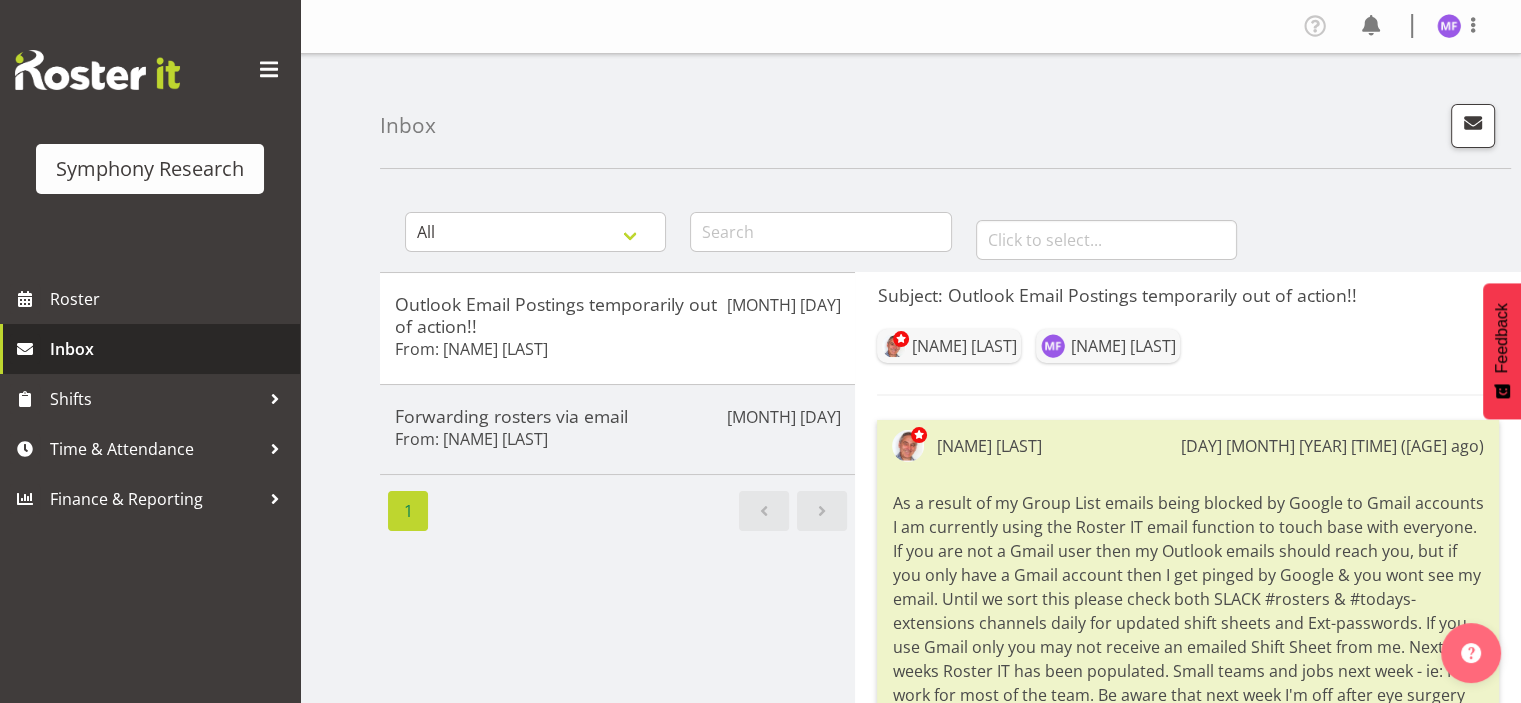 click on "Inbox" at bounding box center (170, 349) 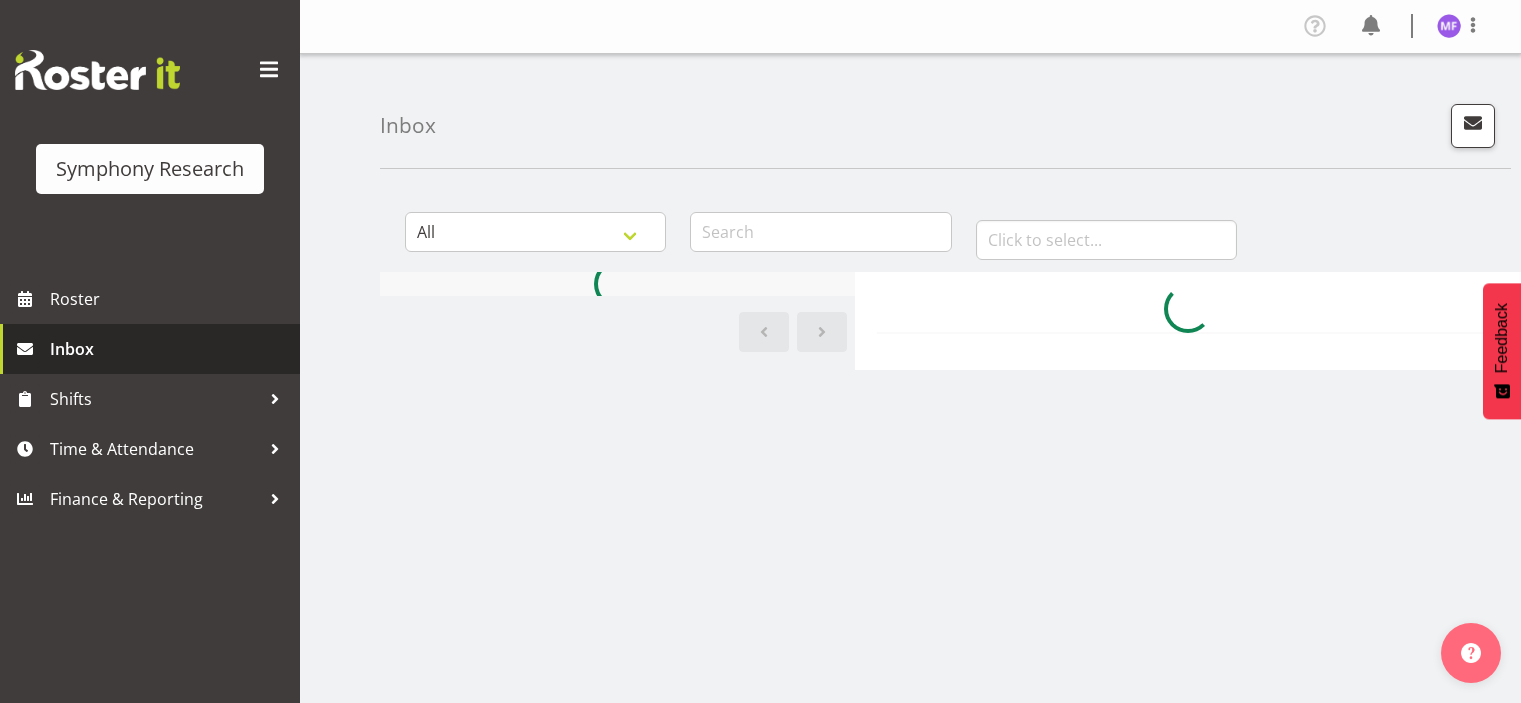 scroll, scrollTop: 0, scrollLeft: 0, axis: both 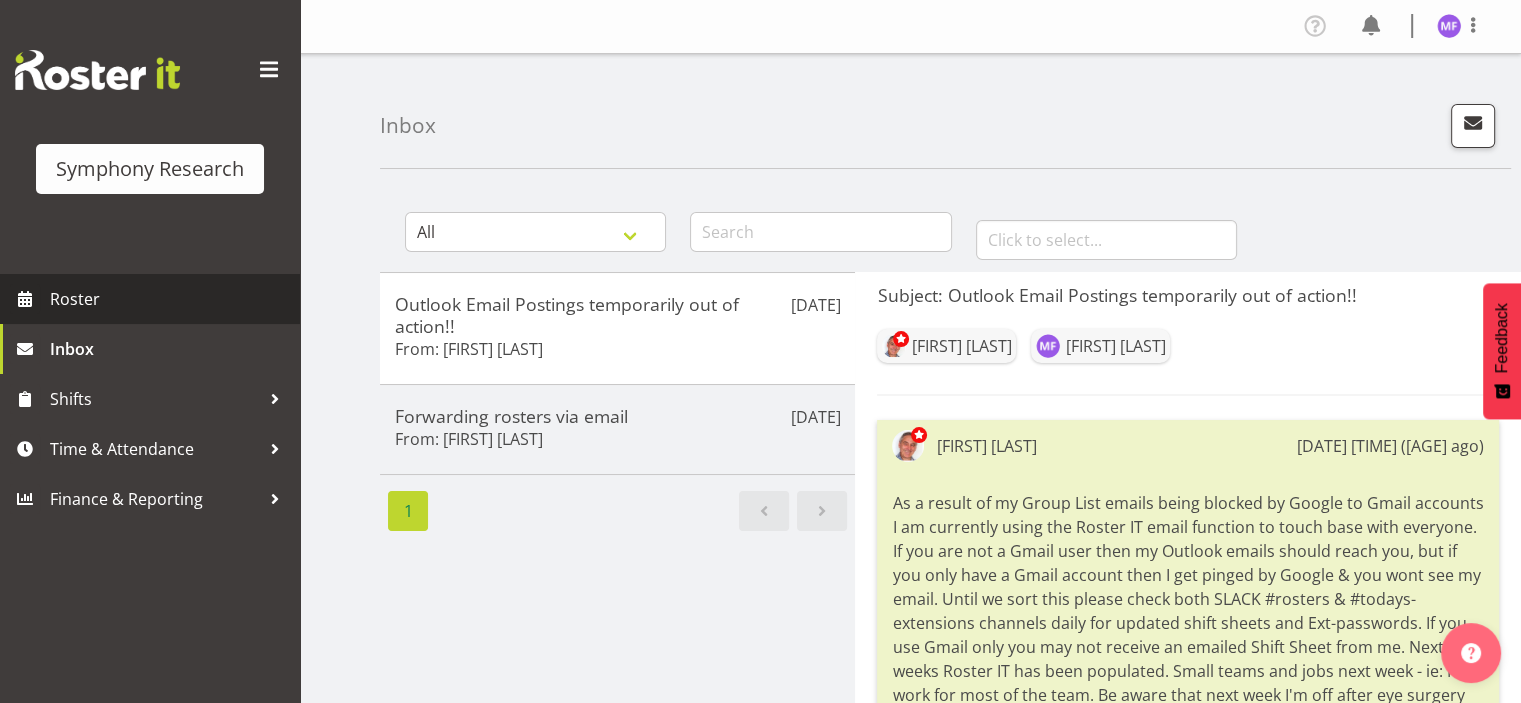 click on "Roster" at bounding box center (170, 299) 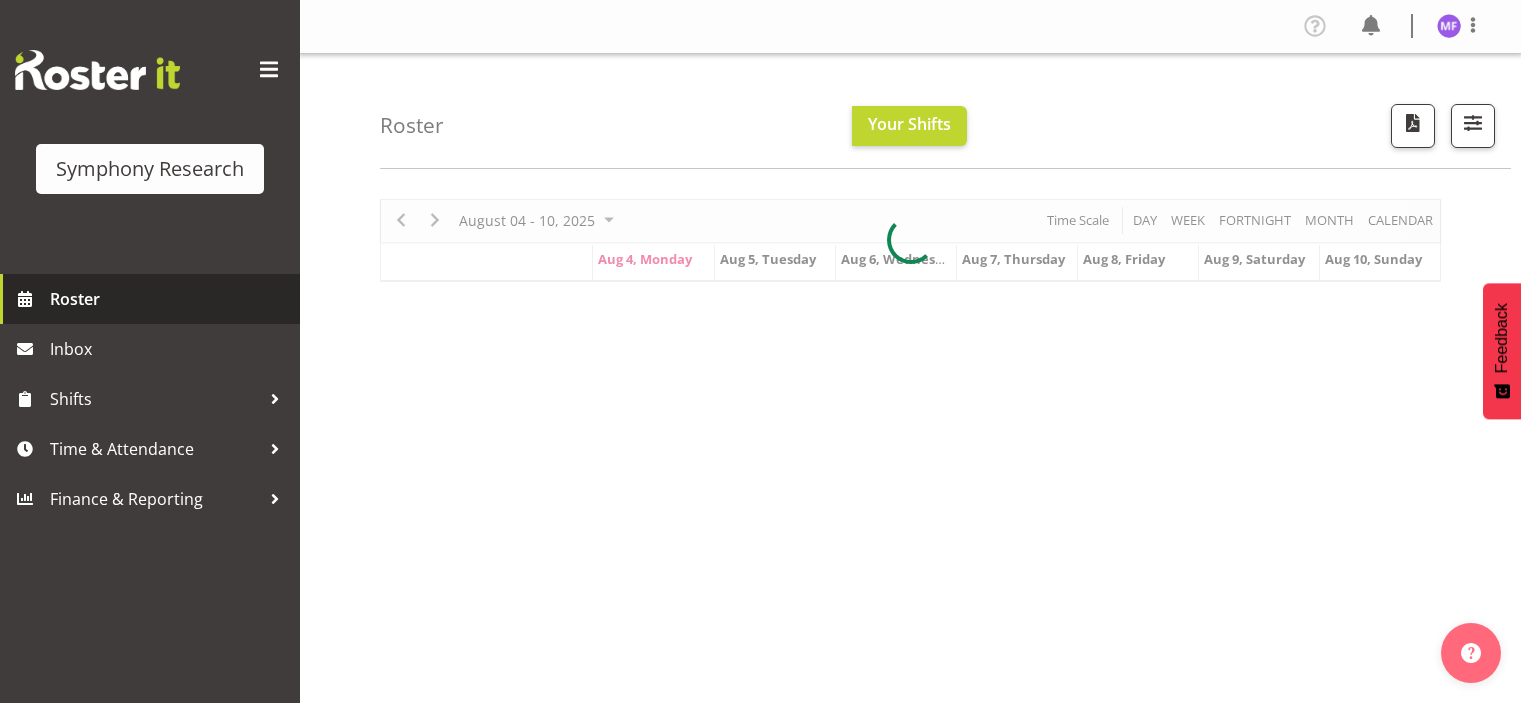 scroll, scrollTop: 0, scrollLeft: 0, axis: both 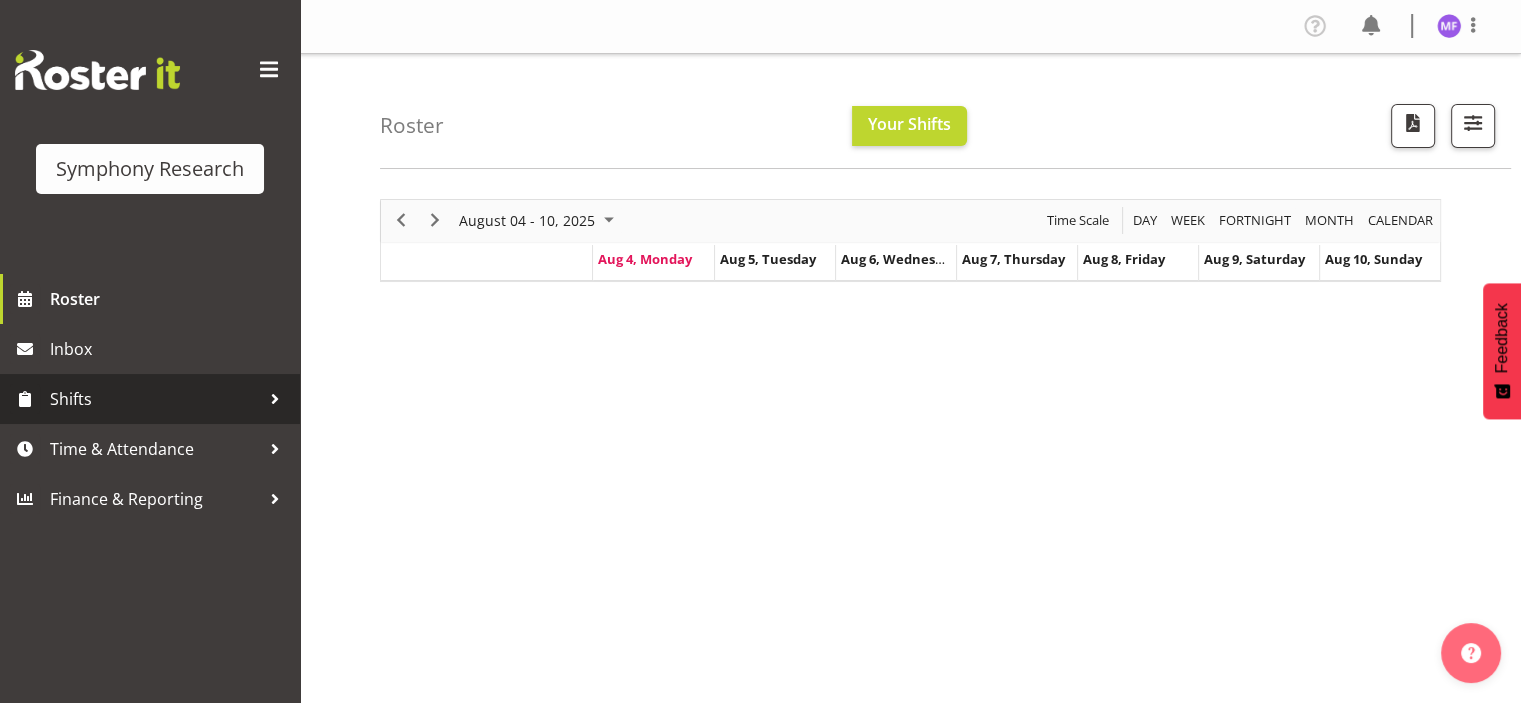 click on "Shifts" at bounding box center [155, 399] 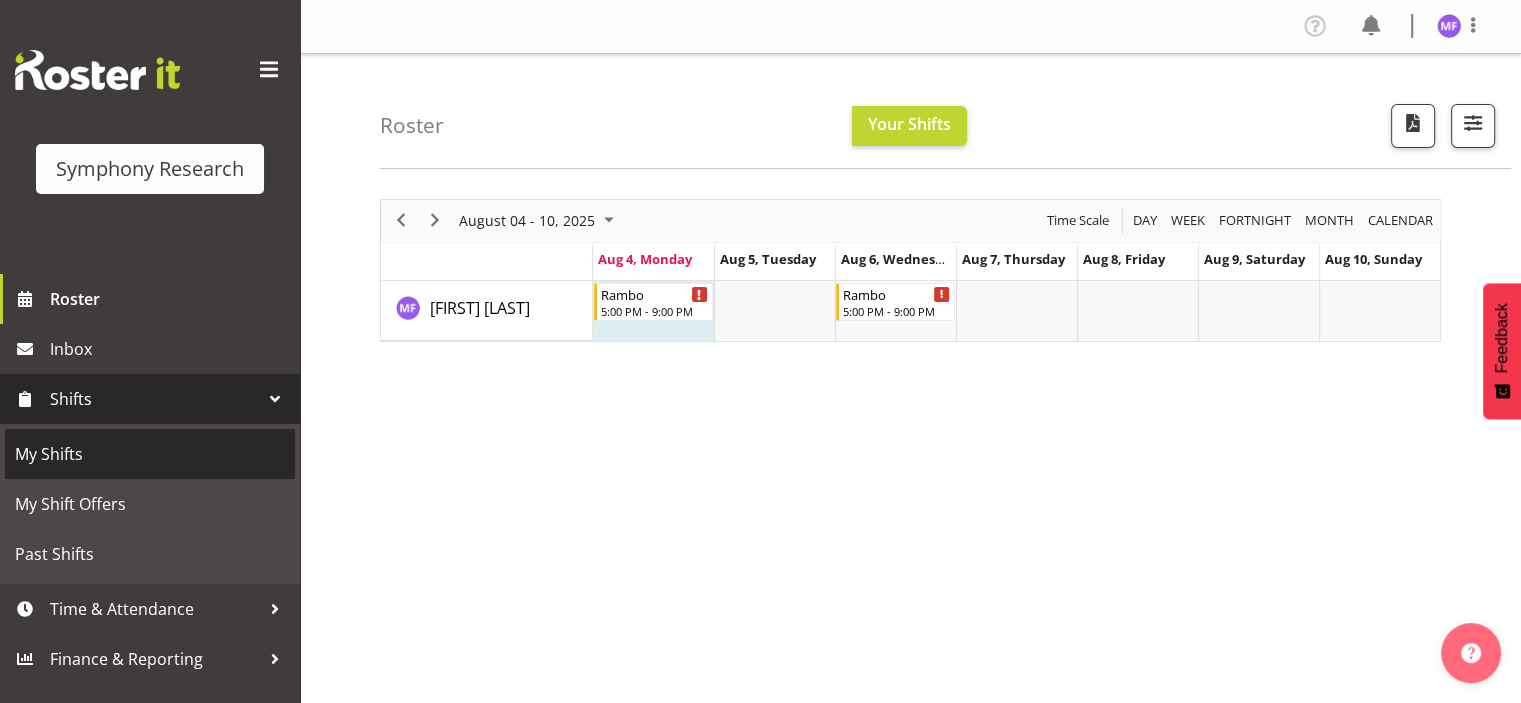 click on "My Shifts" at bounding box center (150, 454) 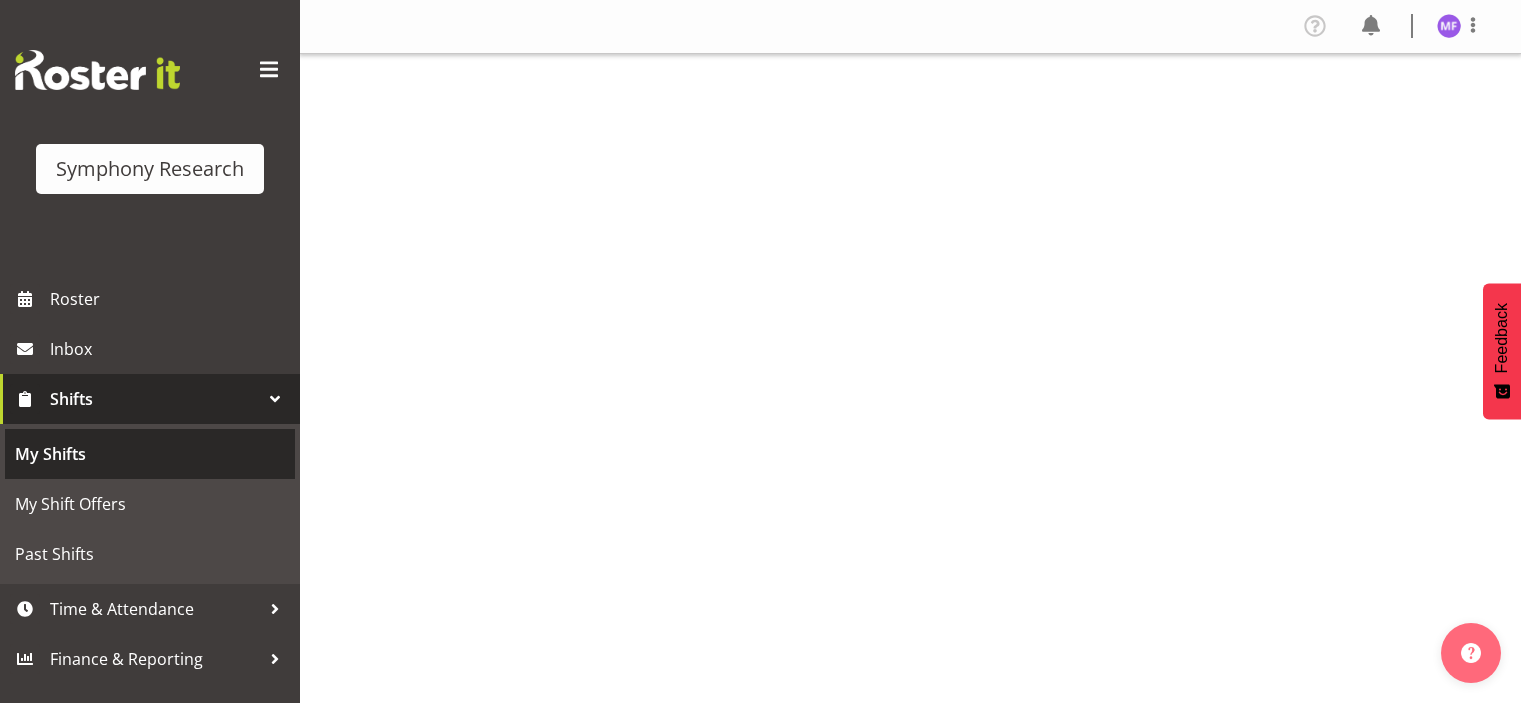 scroll, scrollTop: 0, scrollLeft: 0, axis: both 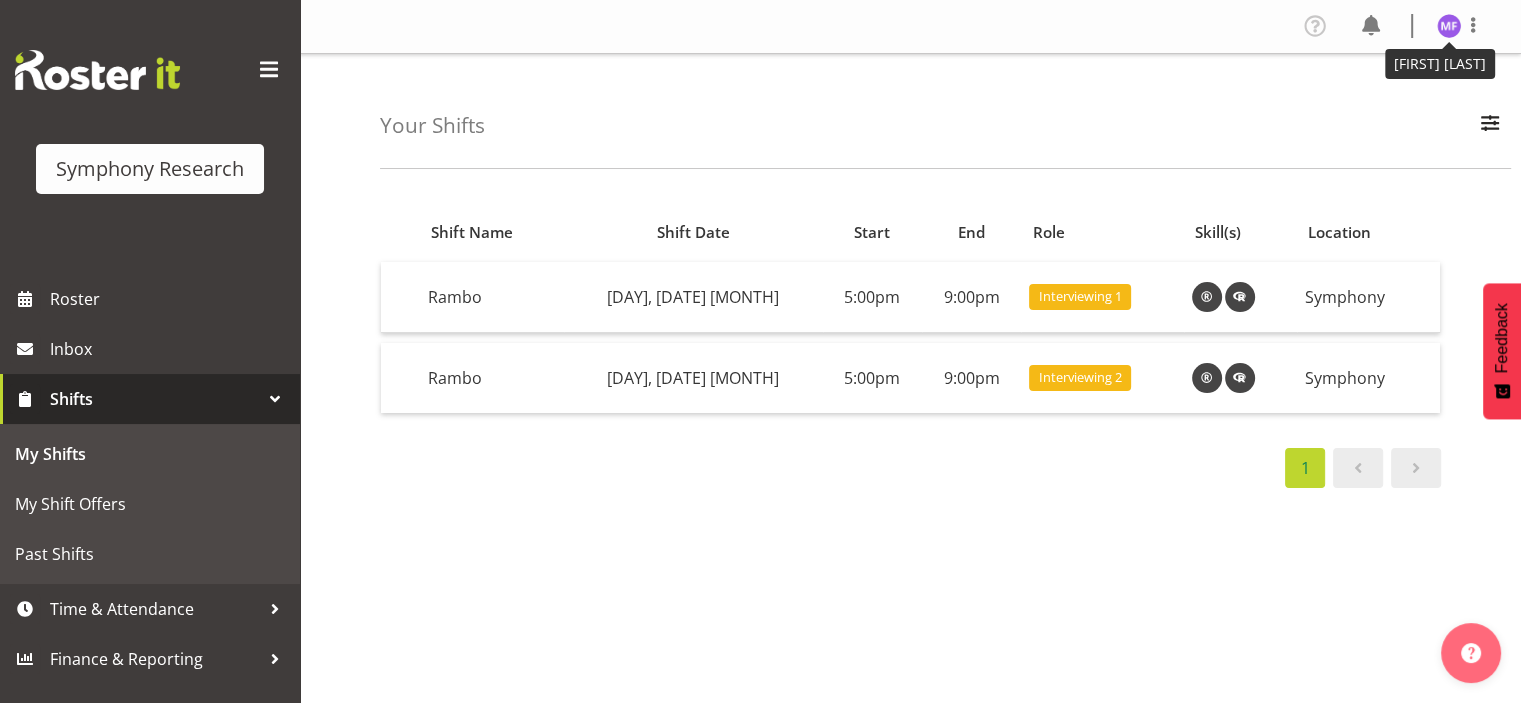click at bounding box center [1449, 26] 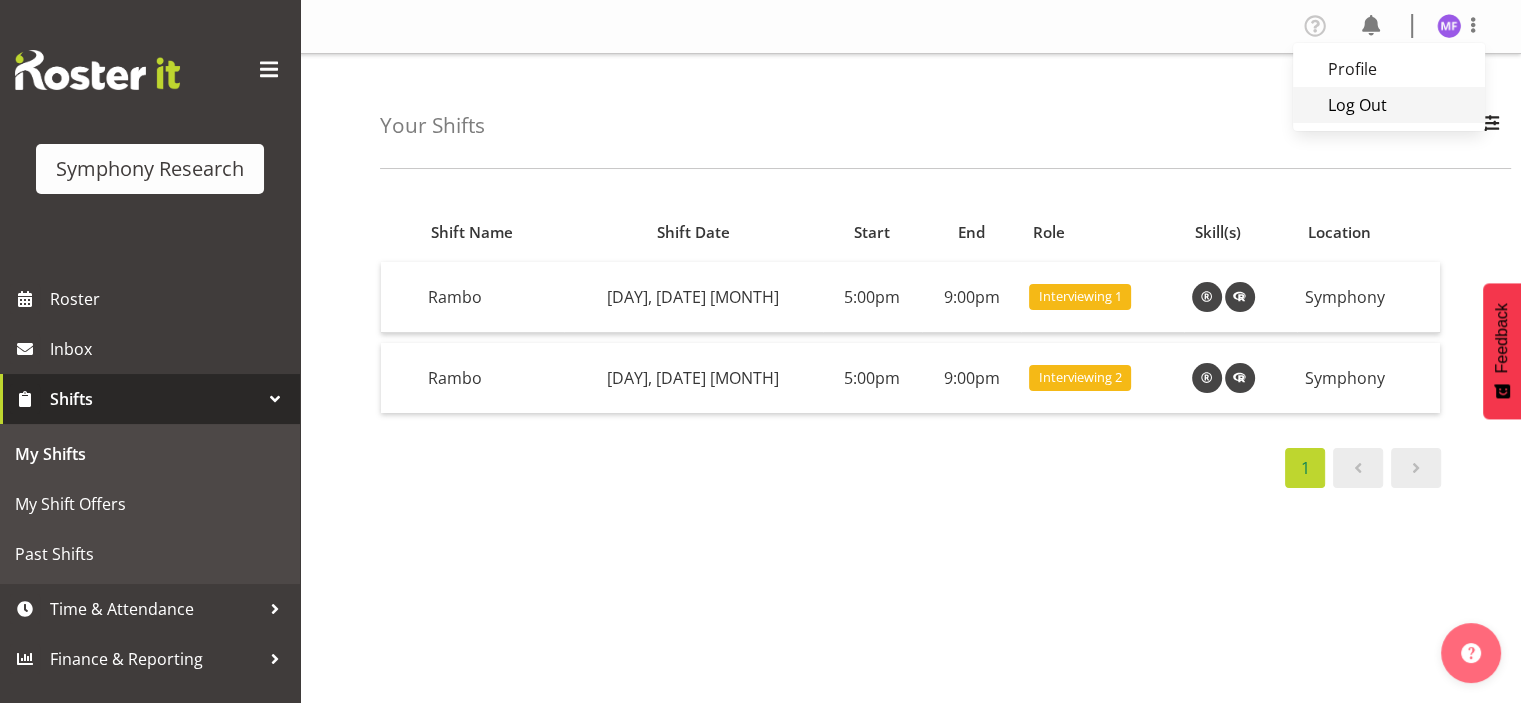 click on "Log Out" at bounding box center [1389, 105] 